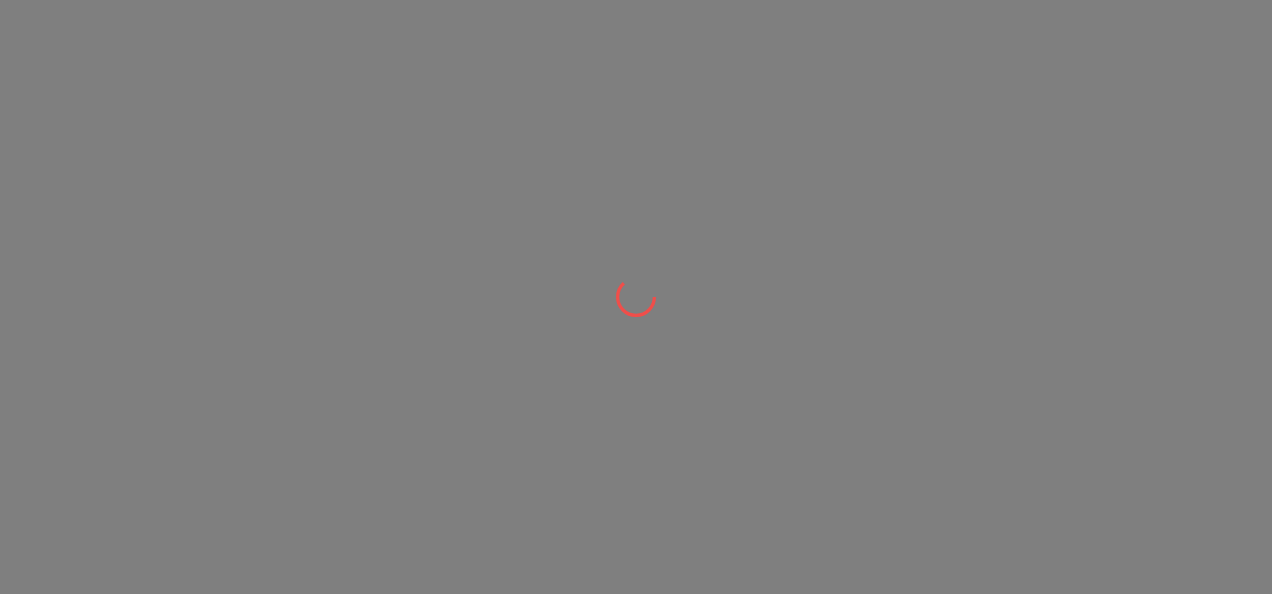 scroll, scrollTop: 0, scrollLeft: 0, axis: both 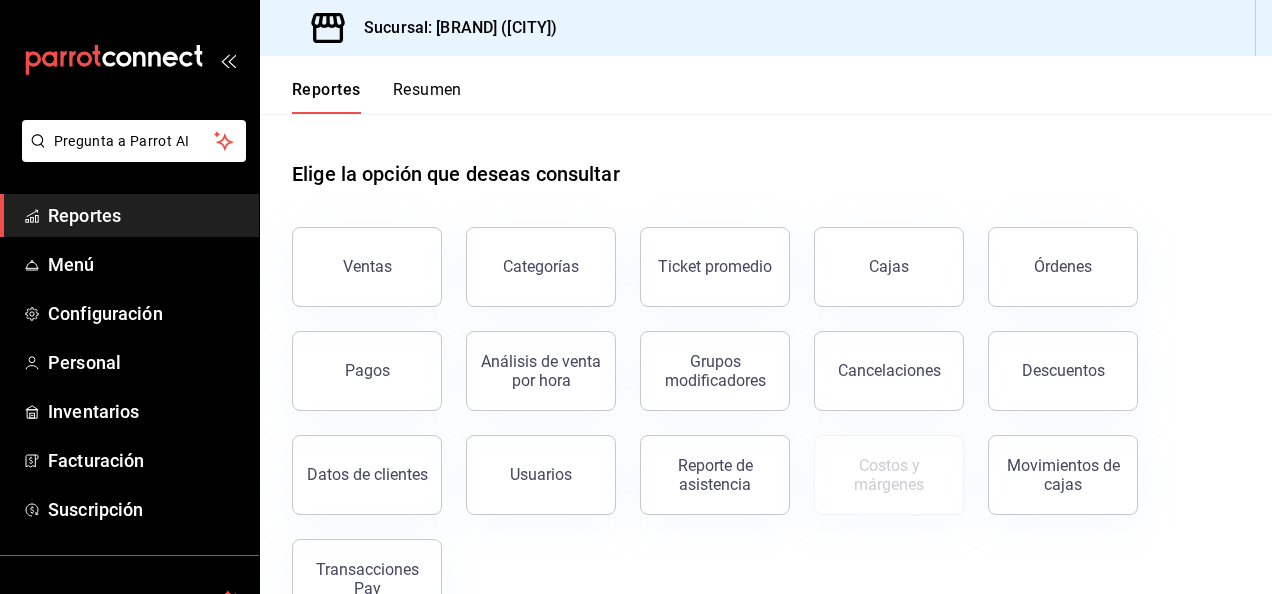 click on "Reportes   Menú   Configuración   Personal   Inventarios   Facturación   Suscripción" at bounding box center (129, 362) 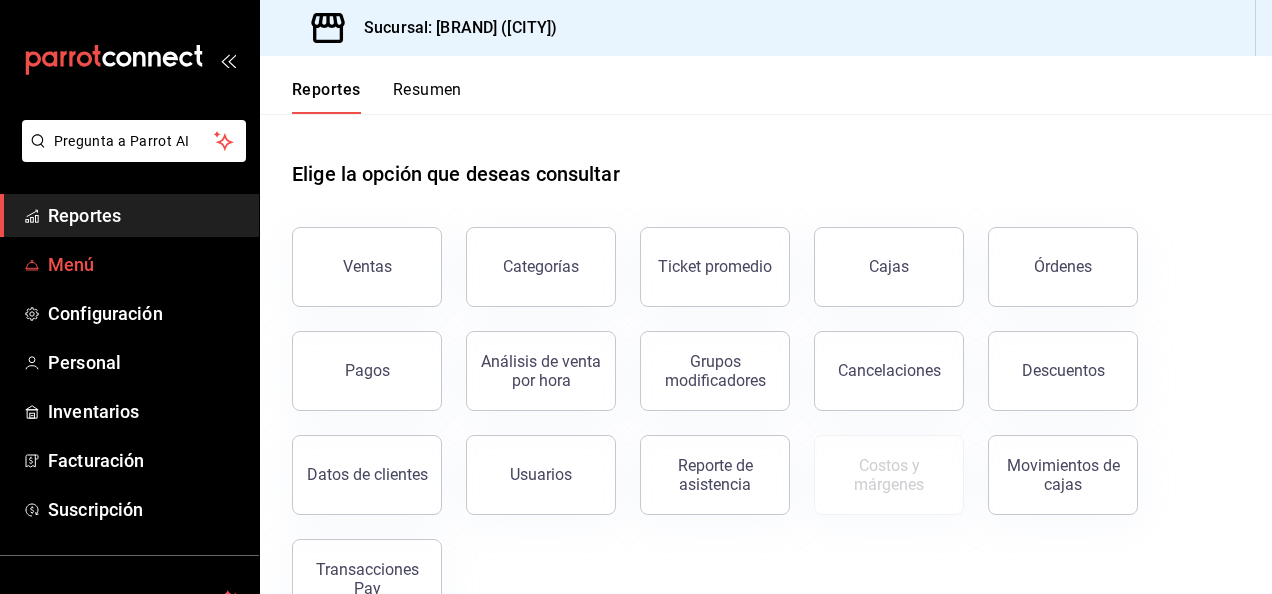 click on "Menú" at bounding box center (145, 264) 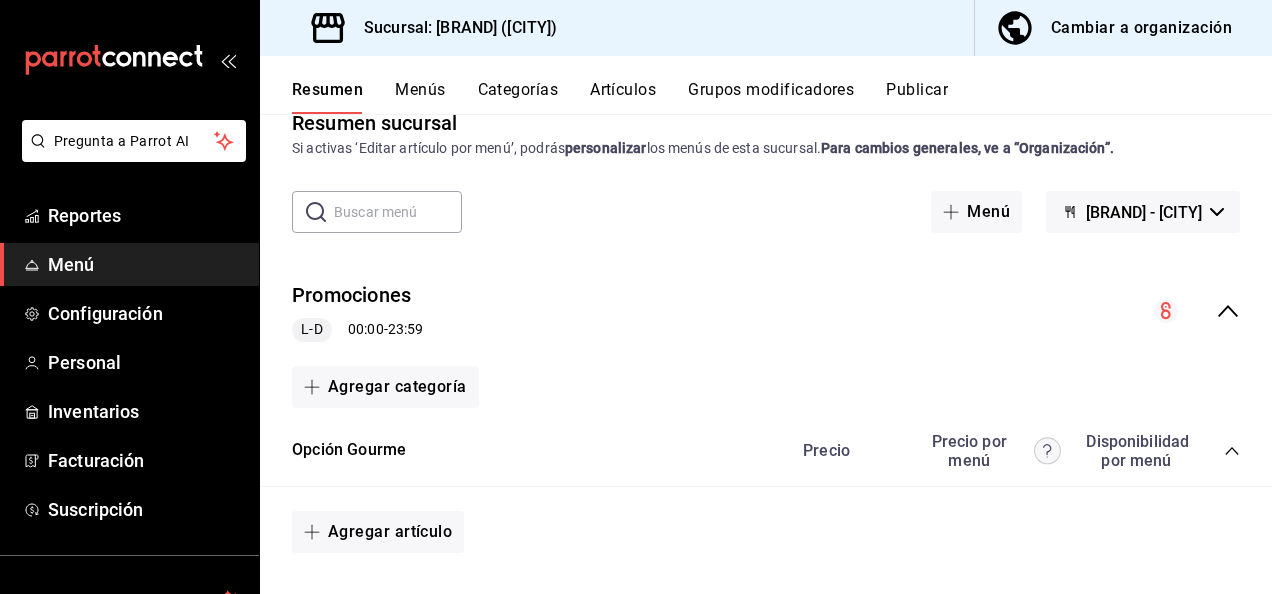 scroll, scrollTop: 0, scrollLeft: 0, axis: both 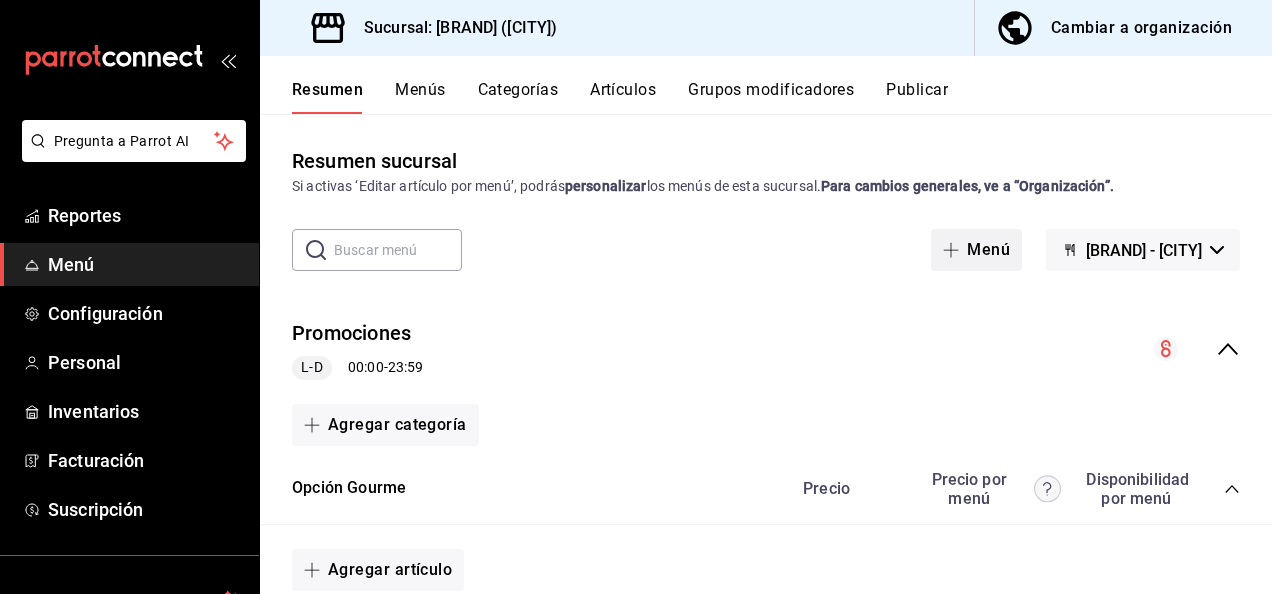 click on "Menú" at bounding box center (976, 250) 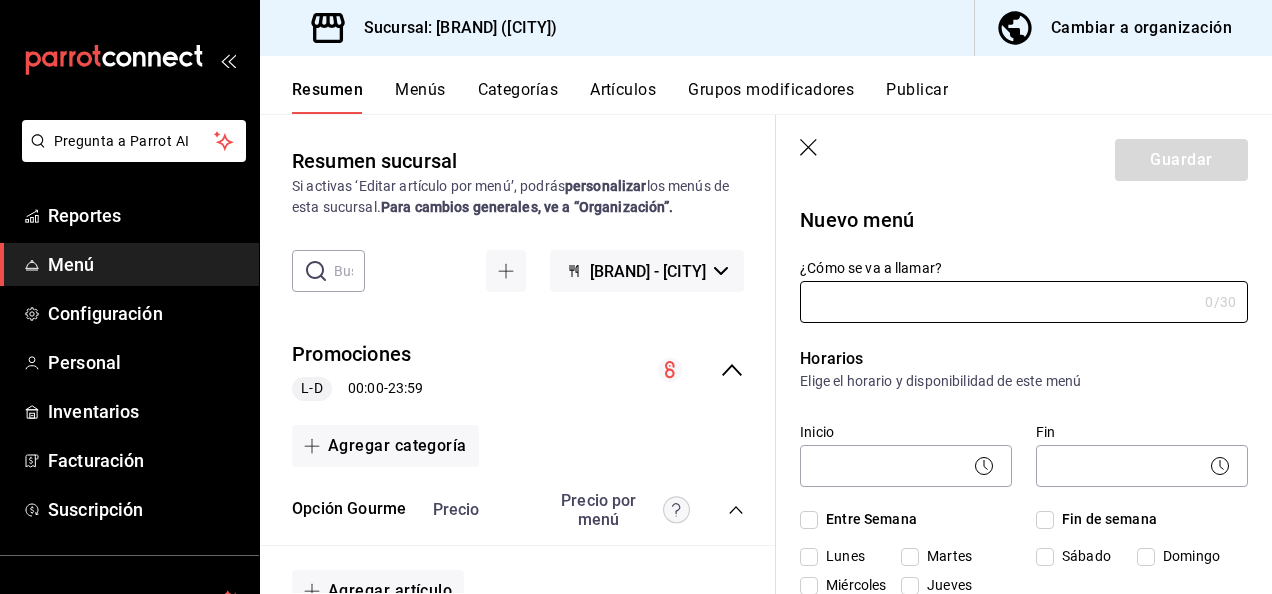 click on "Artículos" at bounding box center [623, 97] 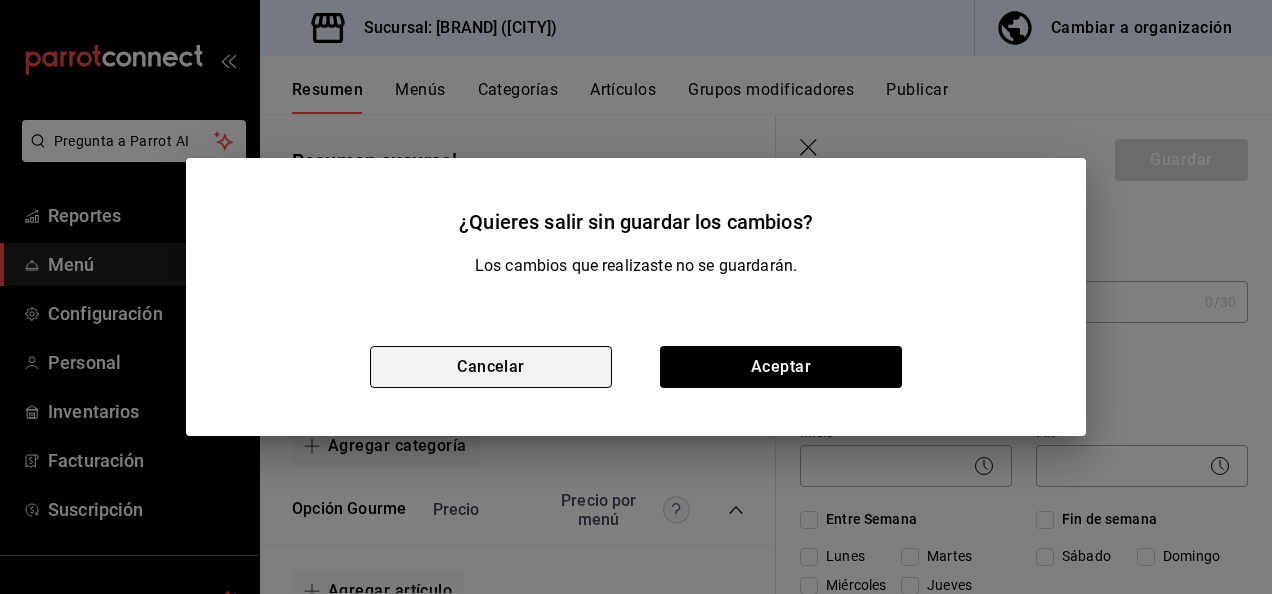 click on "Cancelar" at bounding box center [491, 367] 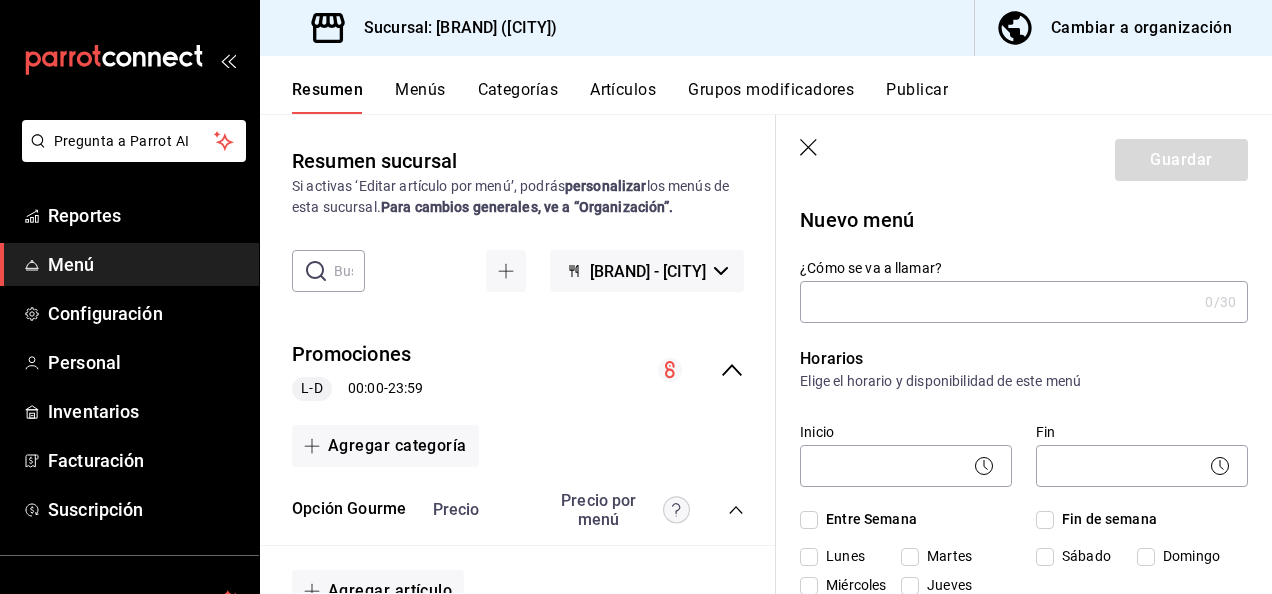 click on "Artículos" at bounding box center [623, 97] 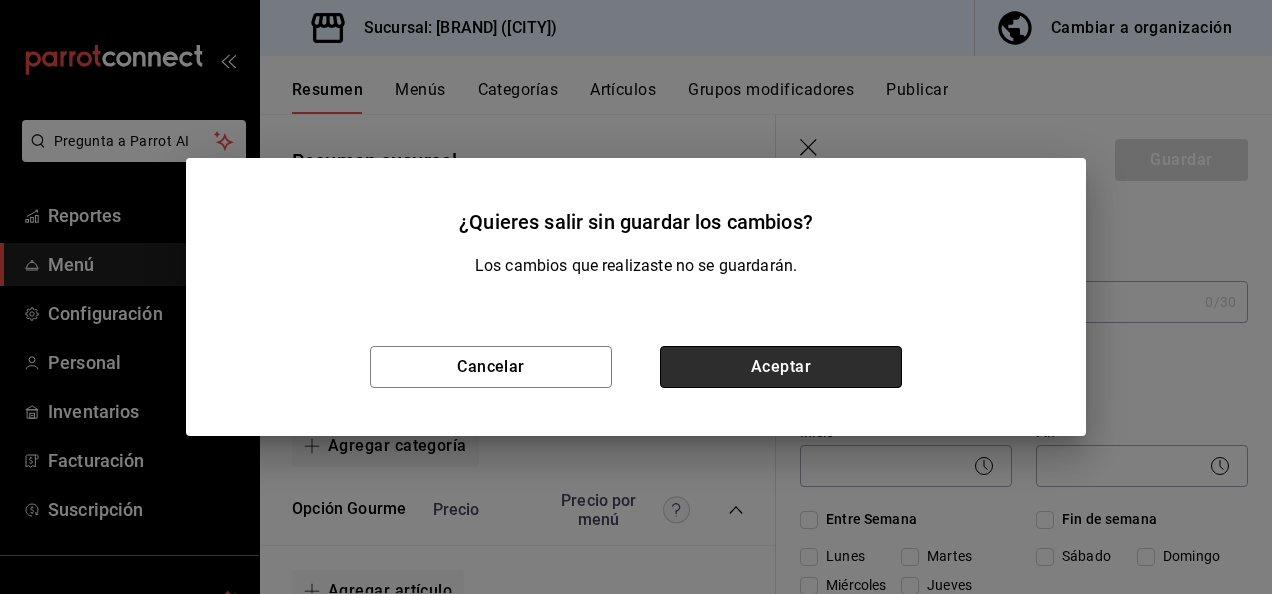 click on "Aceptar" at bounding box center (781, 367) 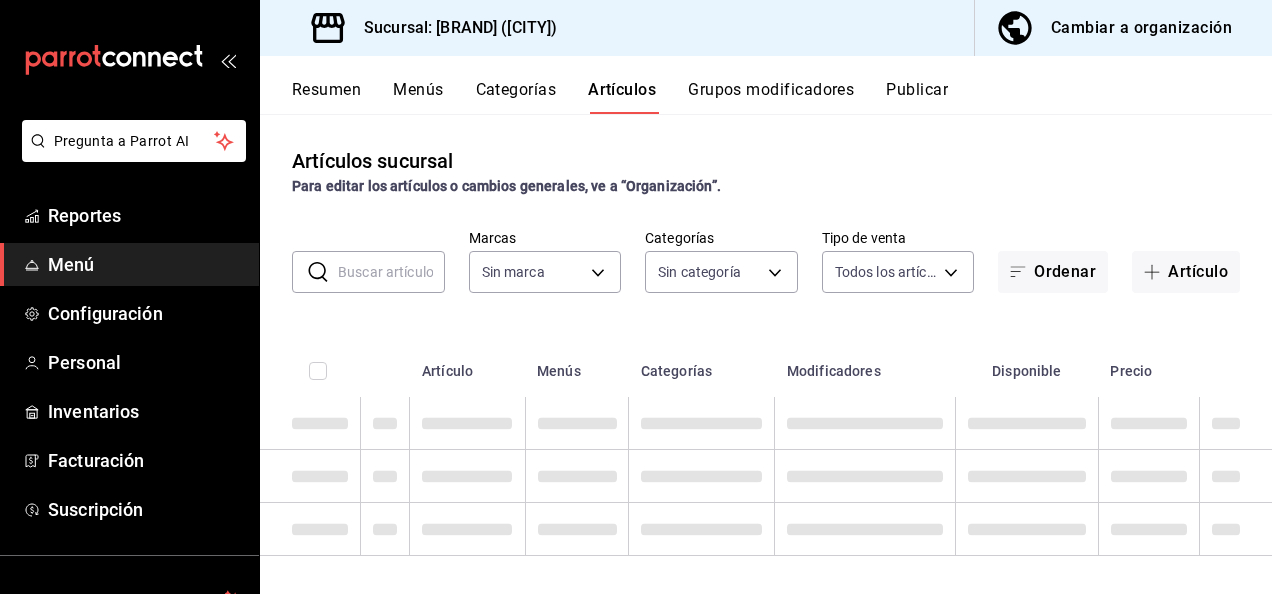 type on "[UUID]" 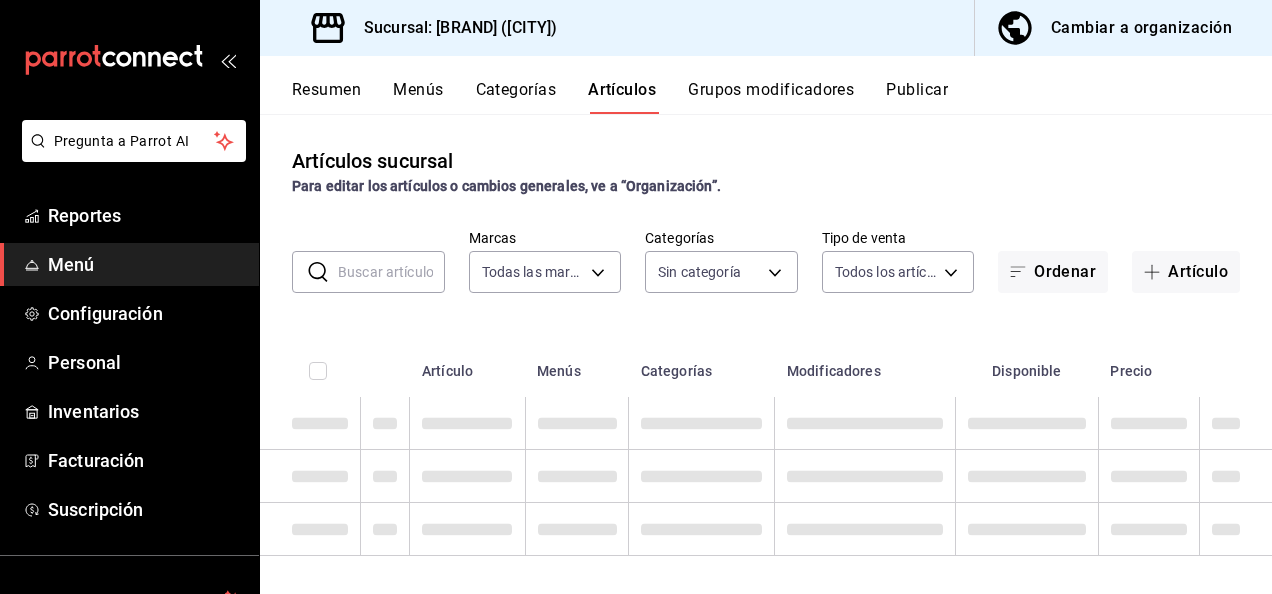 type on "[UUID],[UUID],[UUID],[UUID],[UUID],[UUID],[UUID],[UUID],[UUID],[UUID],[UUID],[UUID],[UUID],[UUID],[UUID],[UUID],[UUID],[UUID],[UUID],[UUID],[UUID],[UUID]" 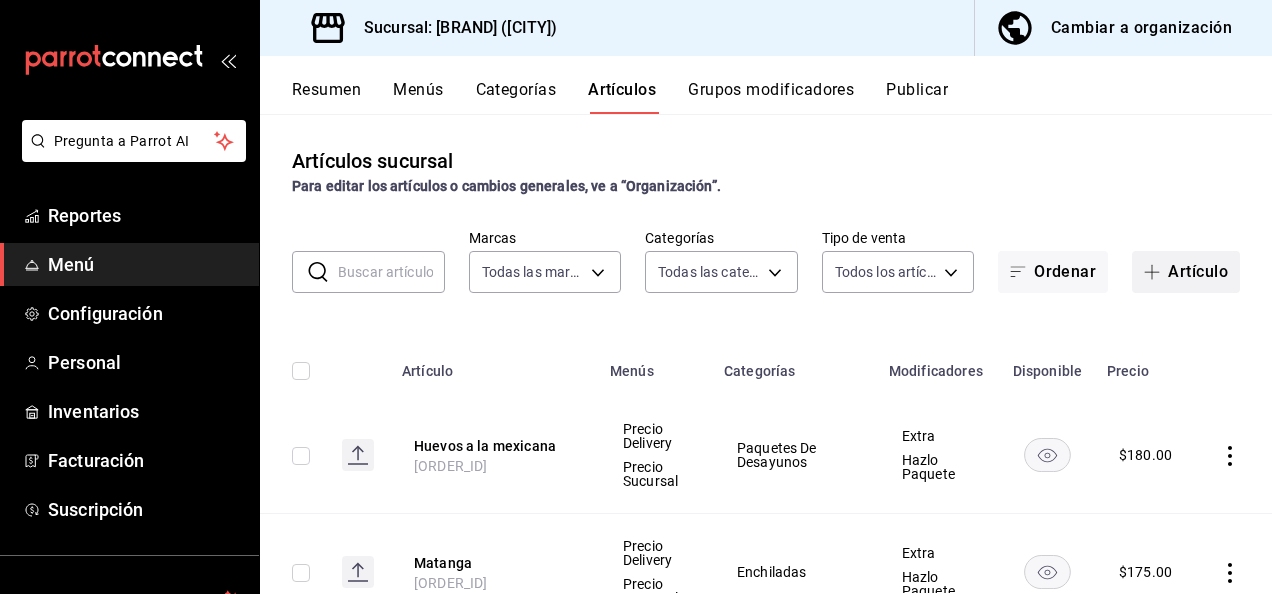 click on "Artículo" at bounding box center [1186, 272] 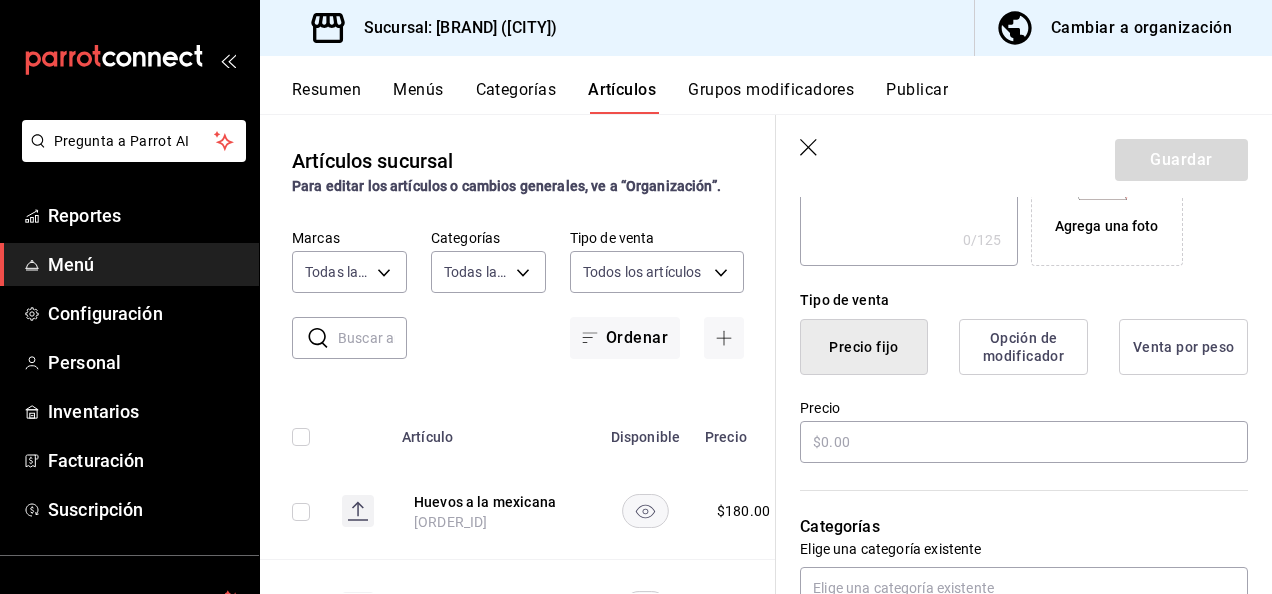 scroll, scrollTop: 524, scrollLeft: 0, axis: vertical 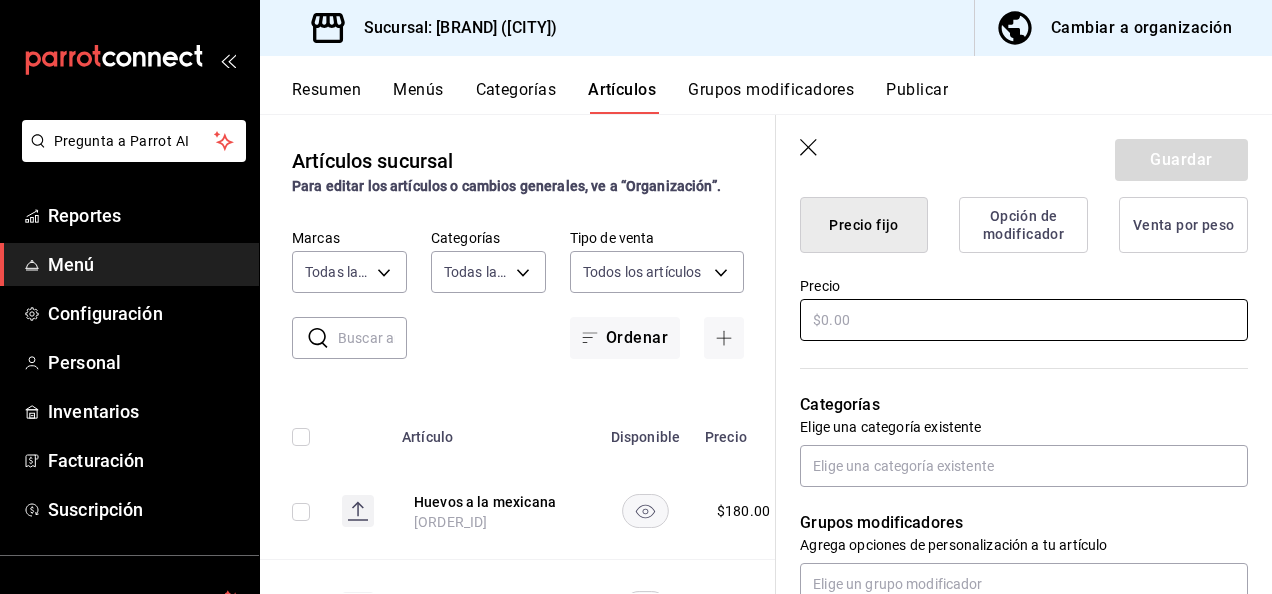 type on "Plato grande fruta" 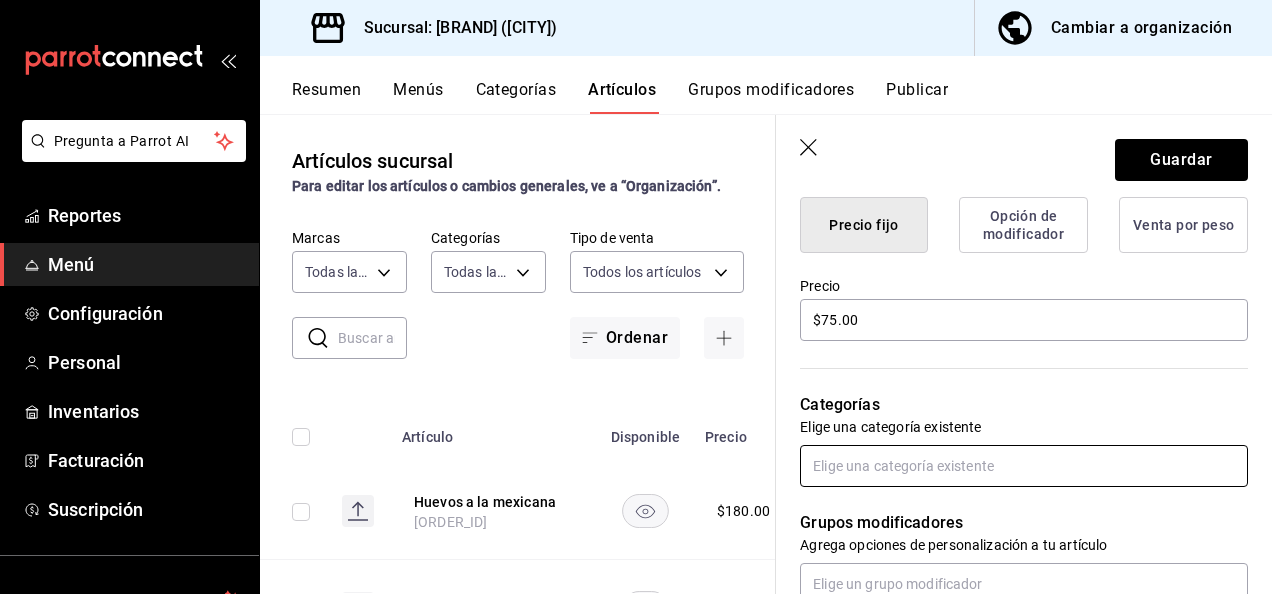 click at bounding box center [1024, 466] 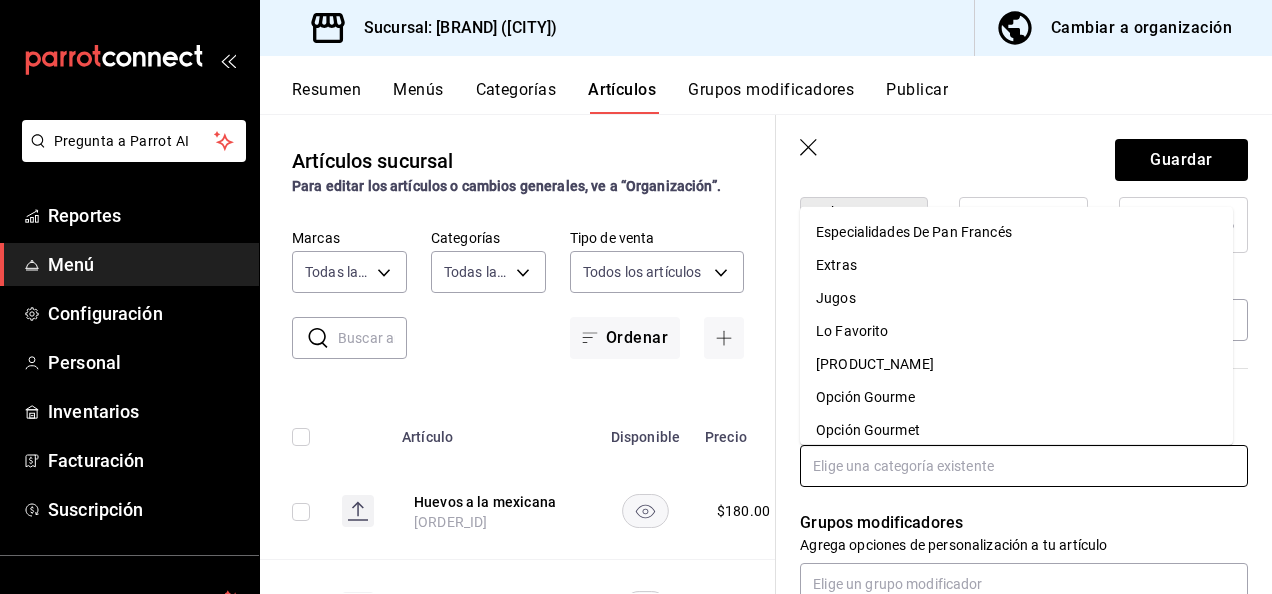 scroll, scrollTop: 314, scrollLeft: 0, axis: vertical 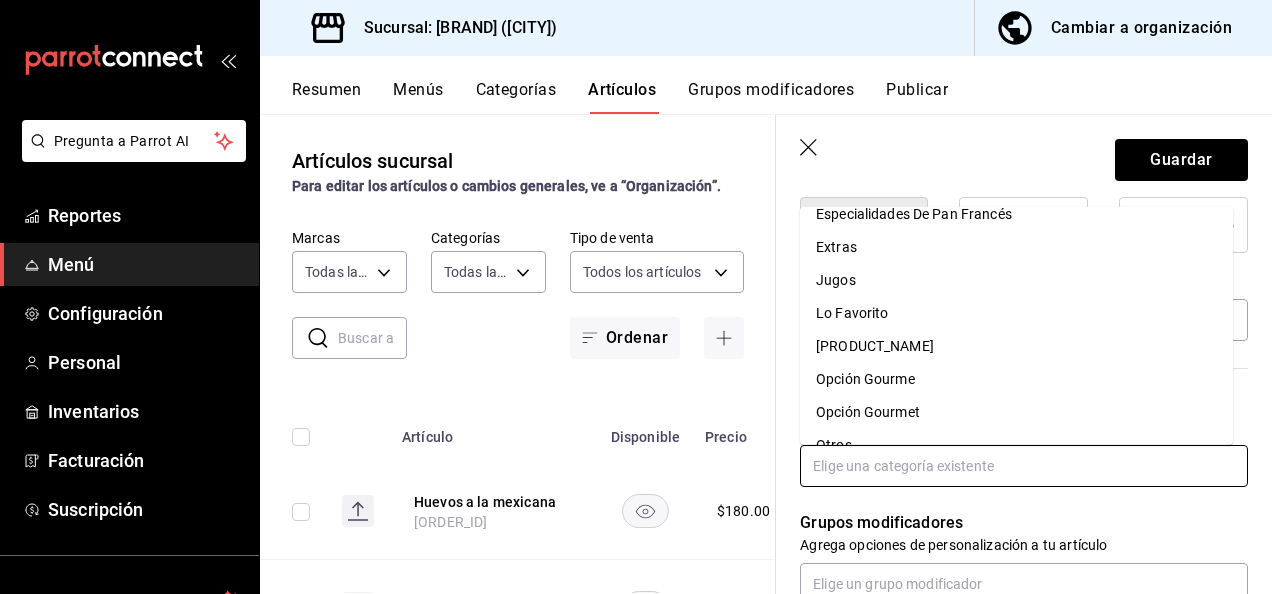 click on "Extras" at bounding box center [1016, 247] 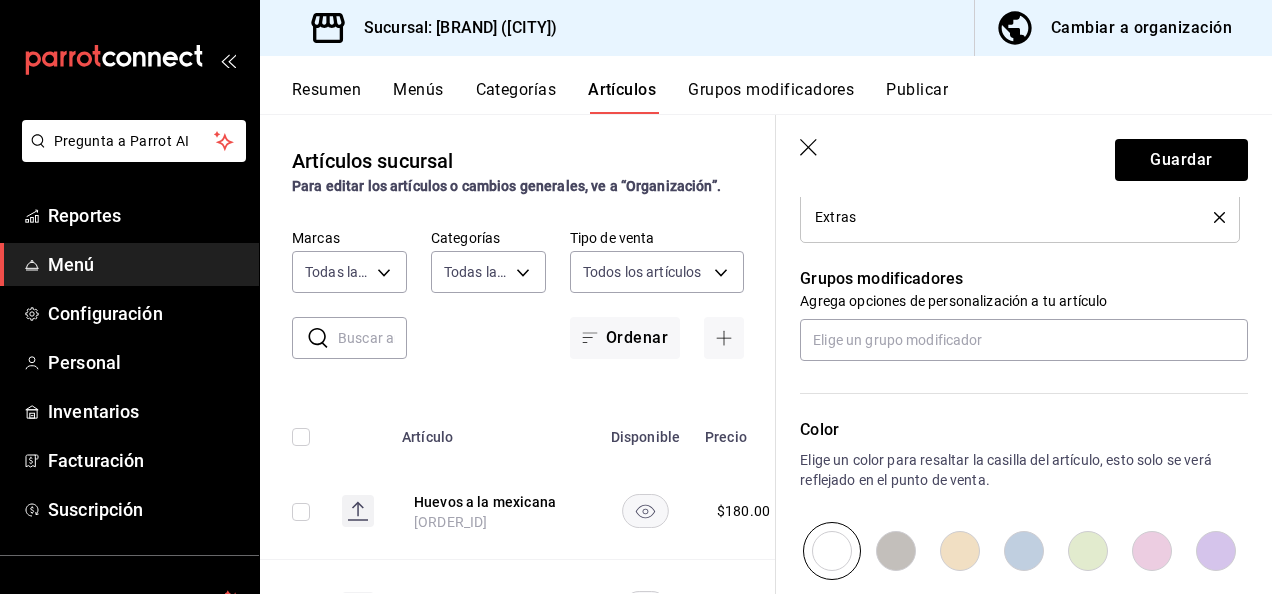 scroll, scrollTop: 854, scrollLeft: 0, axis: vertical 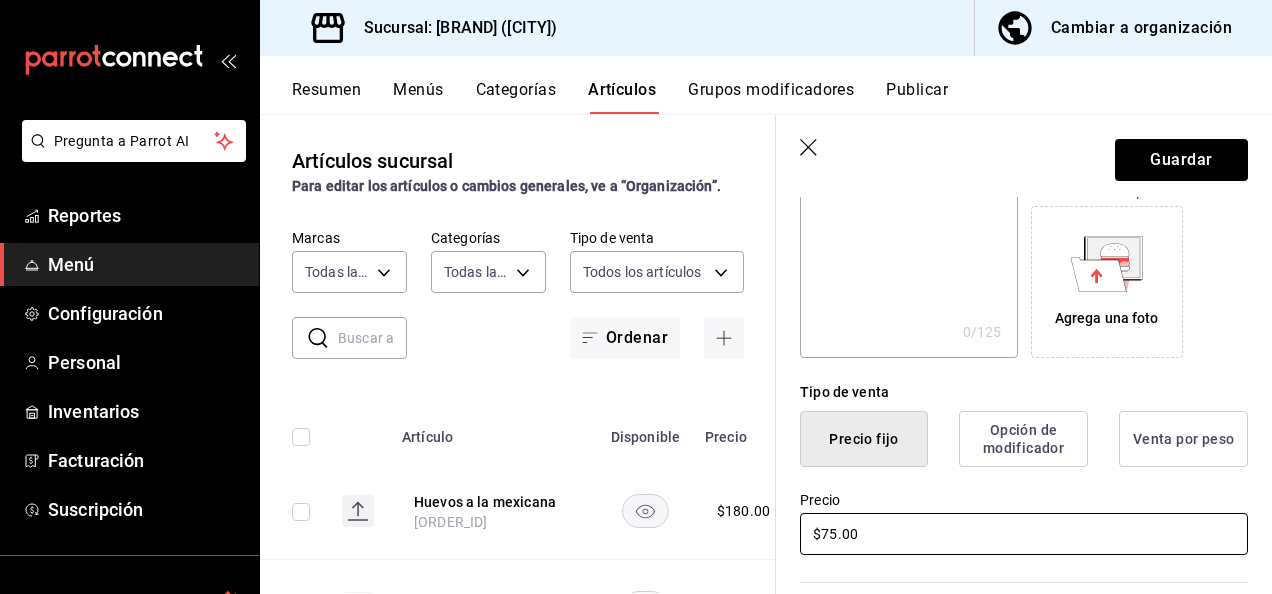 click on "$75.00" at bounding box center (1024, 534) 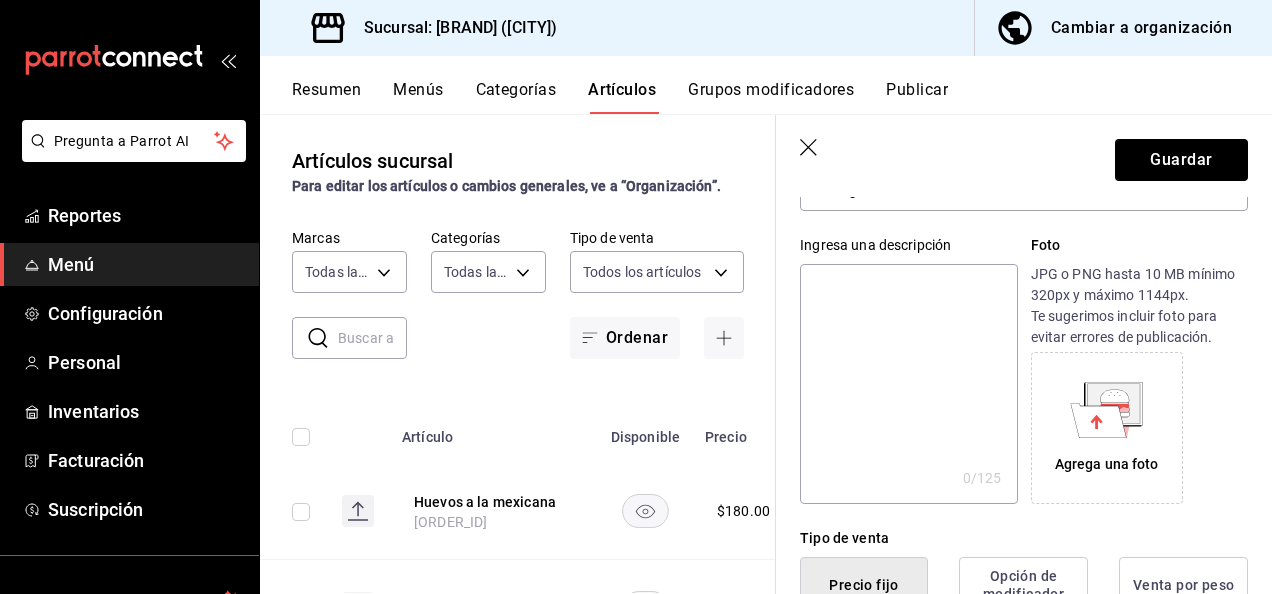 scroll, scrollTop: 0, scrollLeft: 0, axis: both 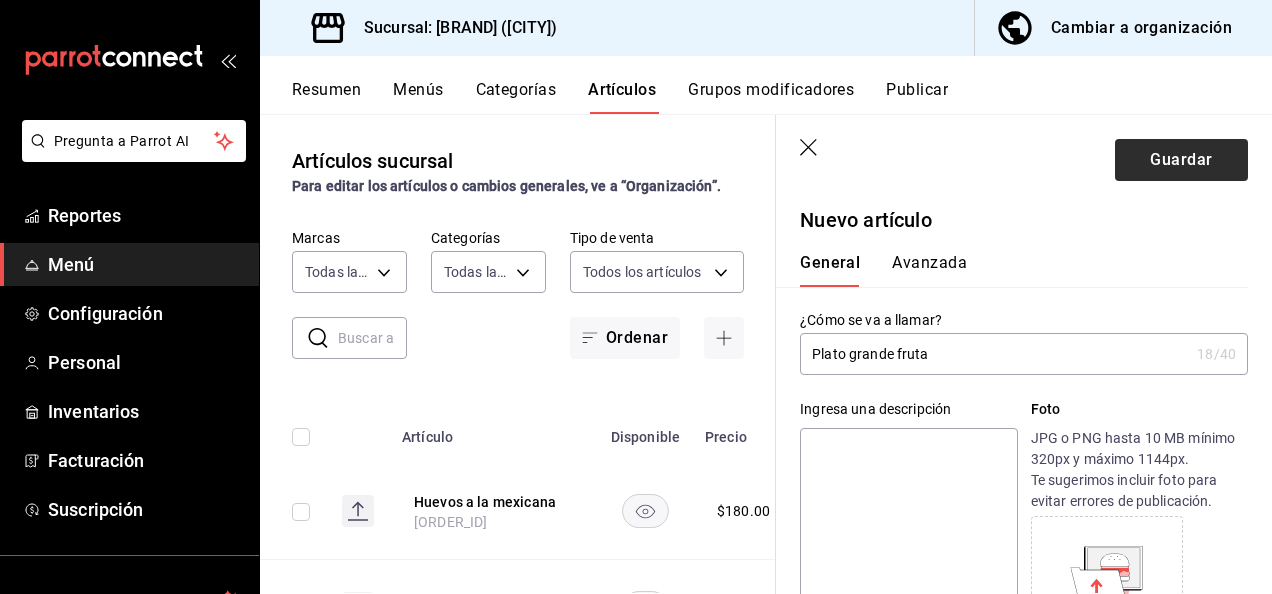 type on "$65.00" 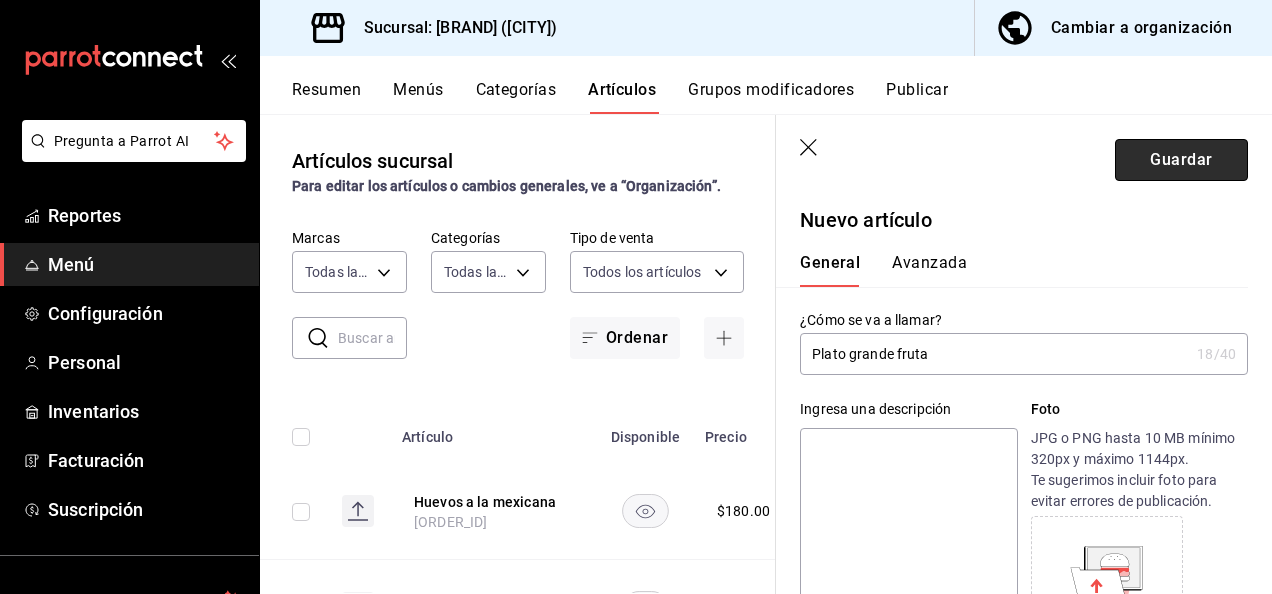 click on "Guardar" at bounding box center (1181, 160) 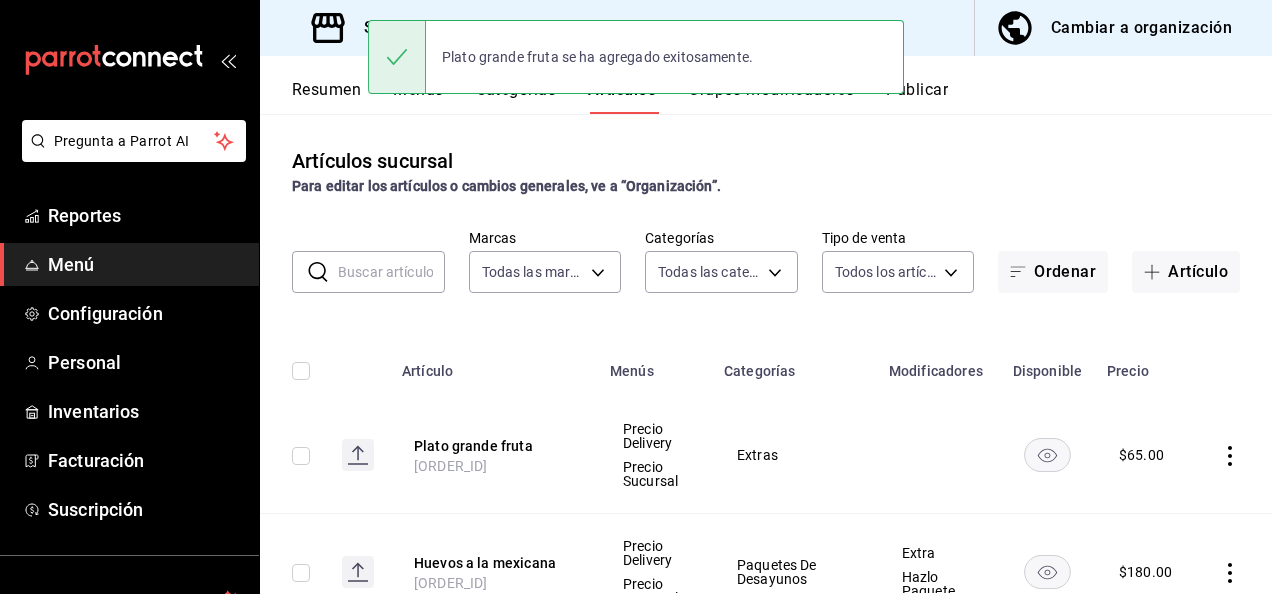 click on "Publicar" at bounding box center [917, 97] 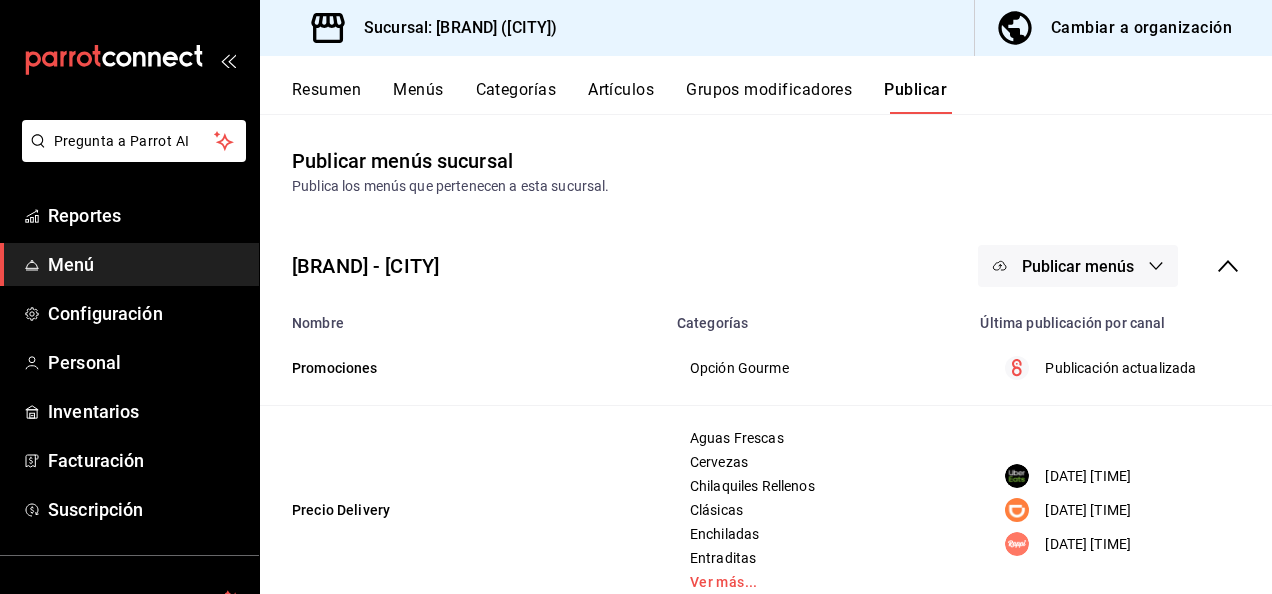 click 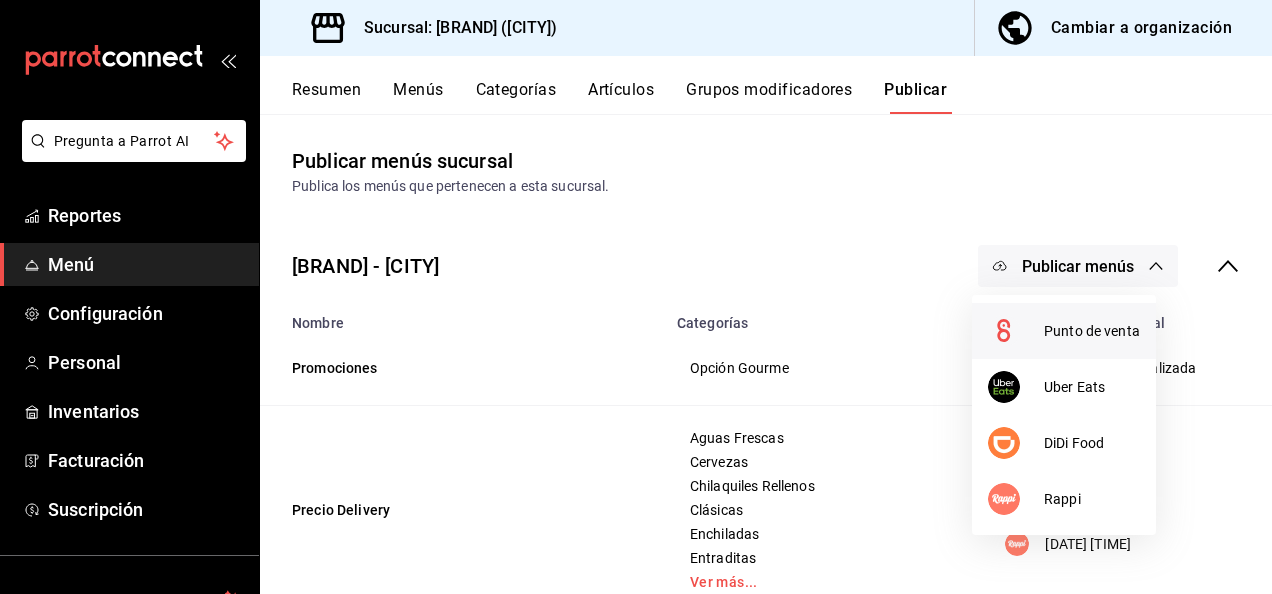 click at bounding box center [1016, 331] 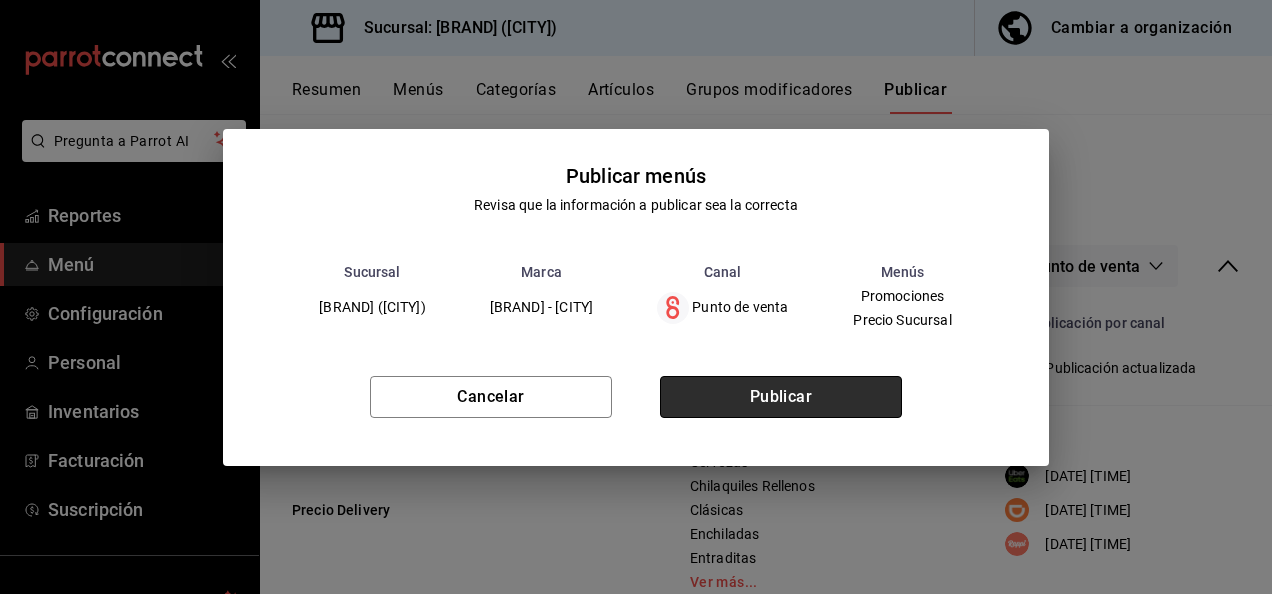 click on "Publicar" at bounding box center (781, 397) 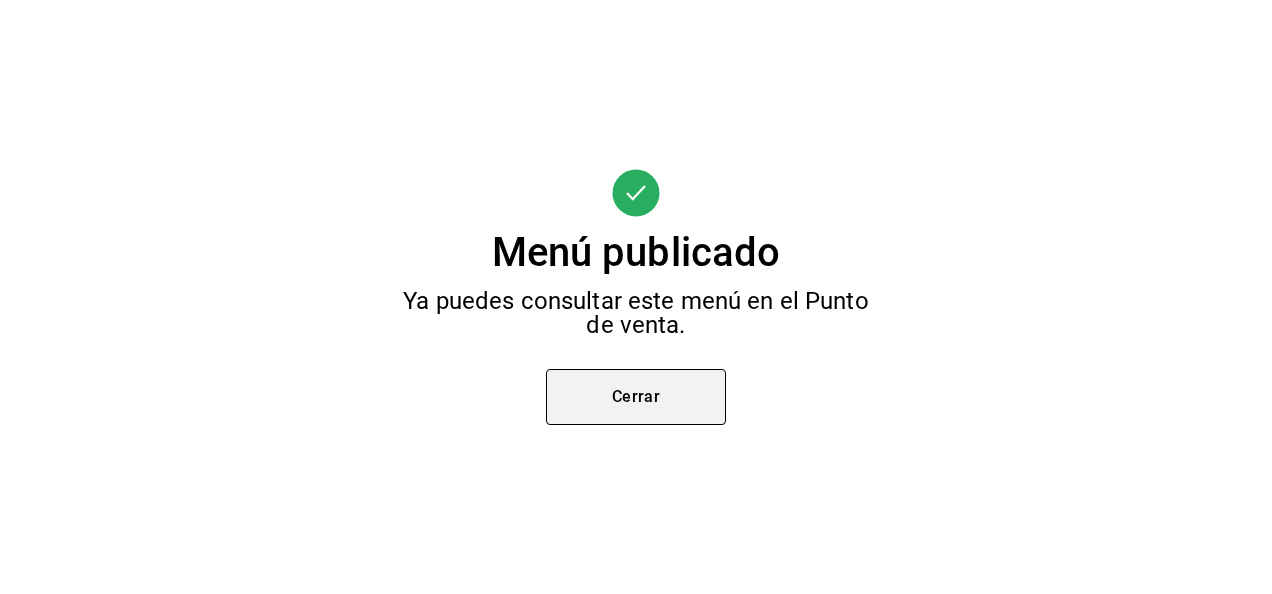 click on "Cerrar" at bounding box center (636, 397) 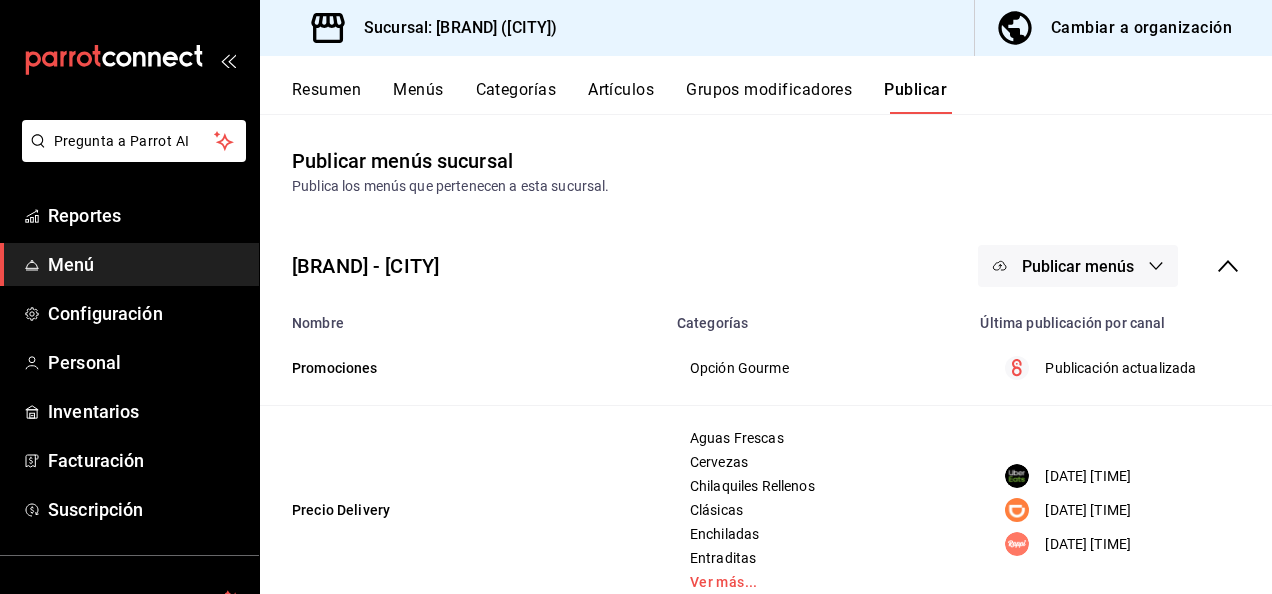 click on "Artículos" at bounding box center (621, 97) 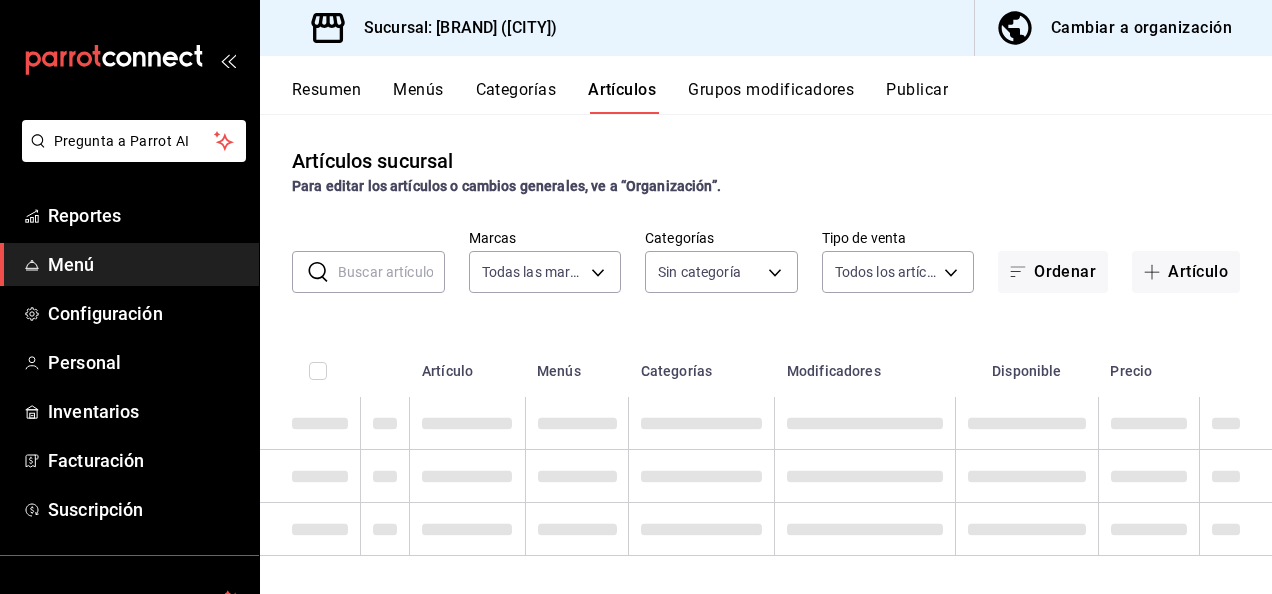 type on "[UUID]" 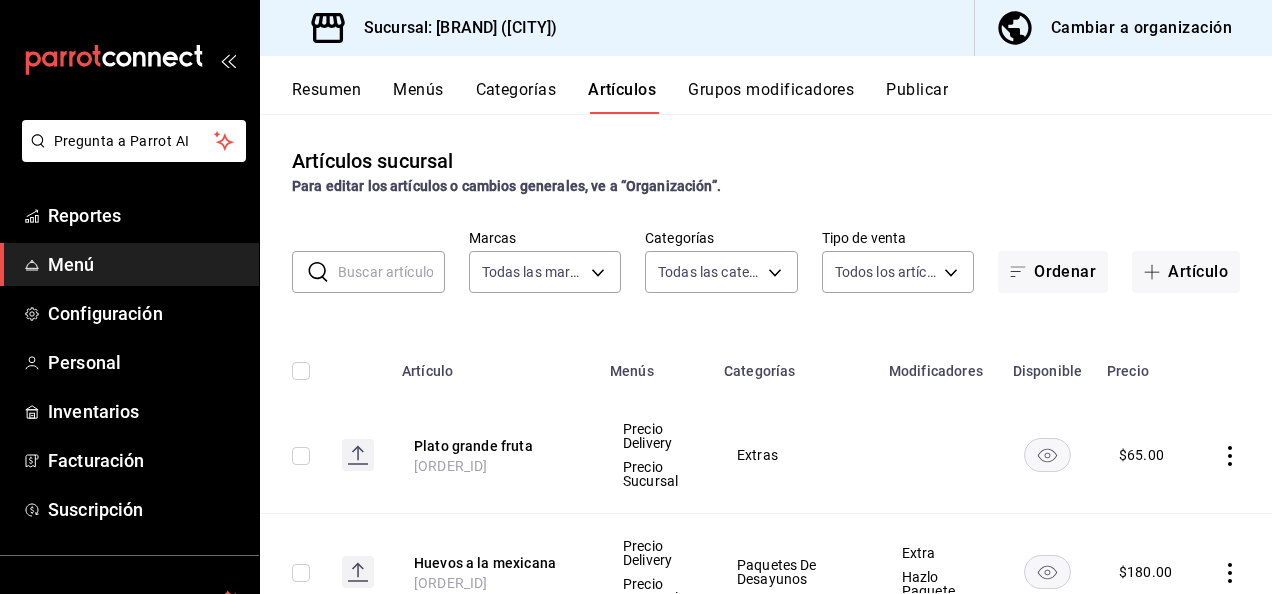 click 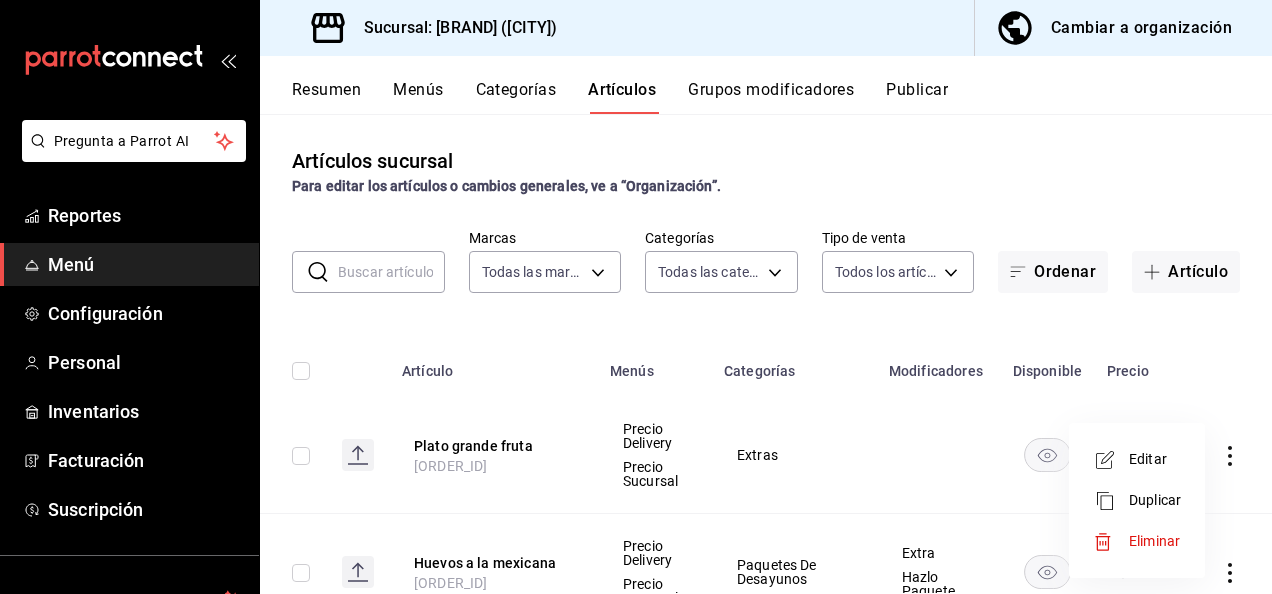 click on "Editar" at bounding box center [1137, 459] 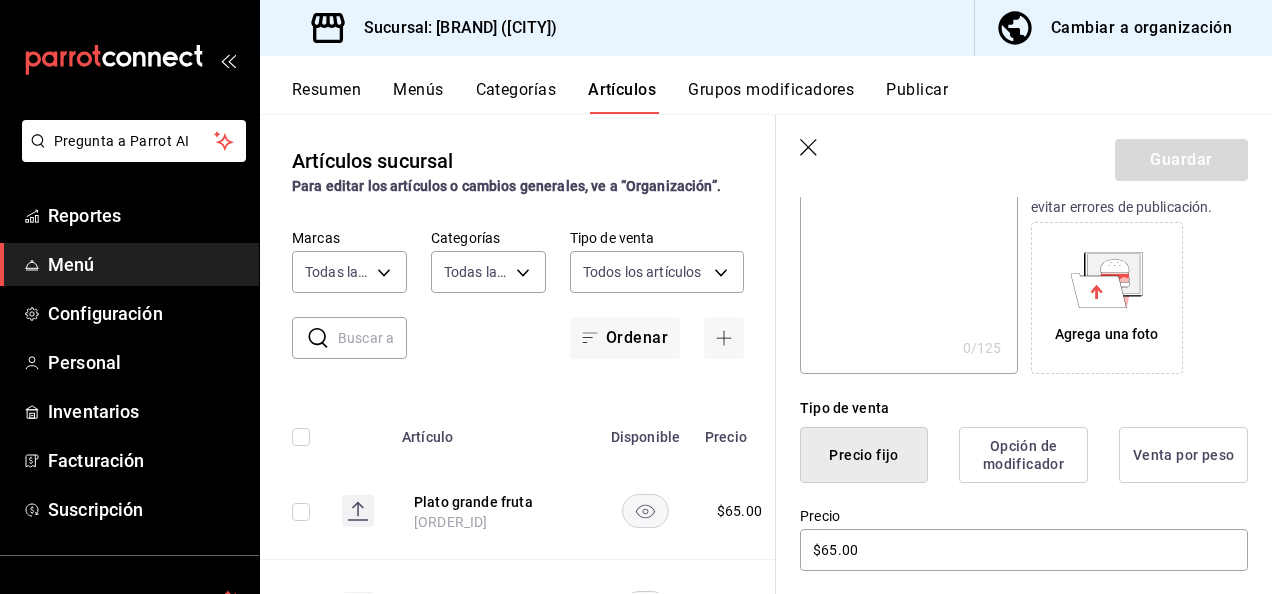 scroll, scrollTop: 292, scrollLeft: 0, axis: vertical 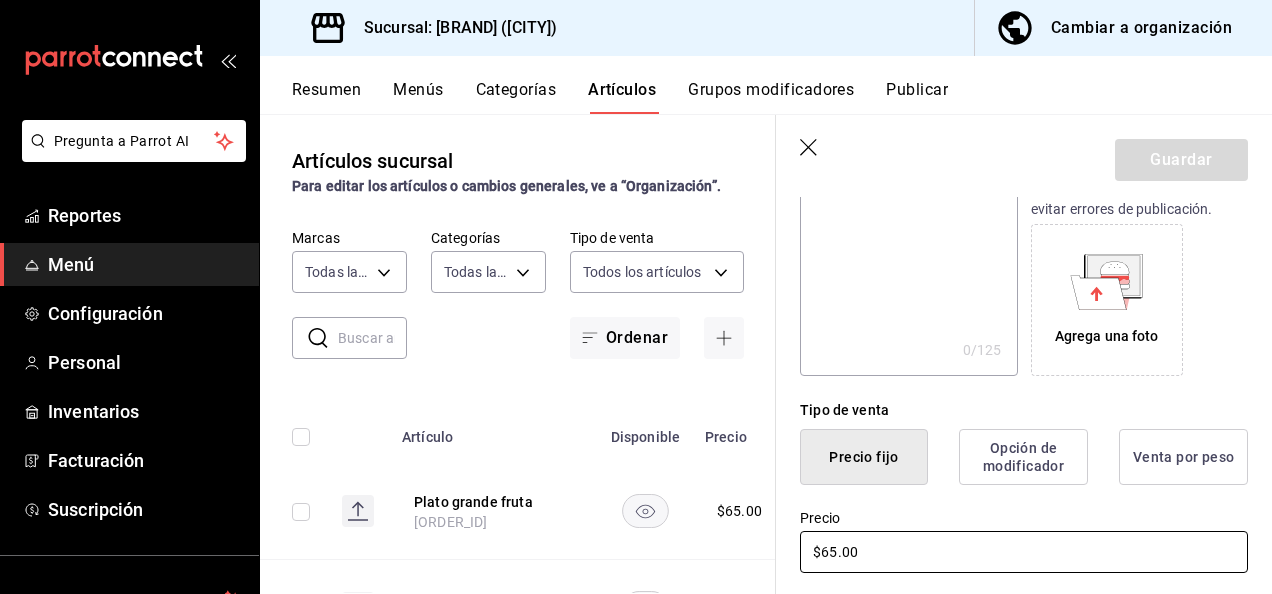 click on "$65.00" at bounding box center [1024, 552] 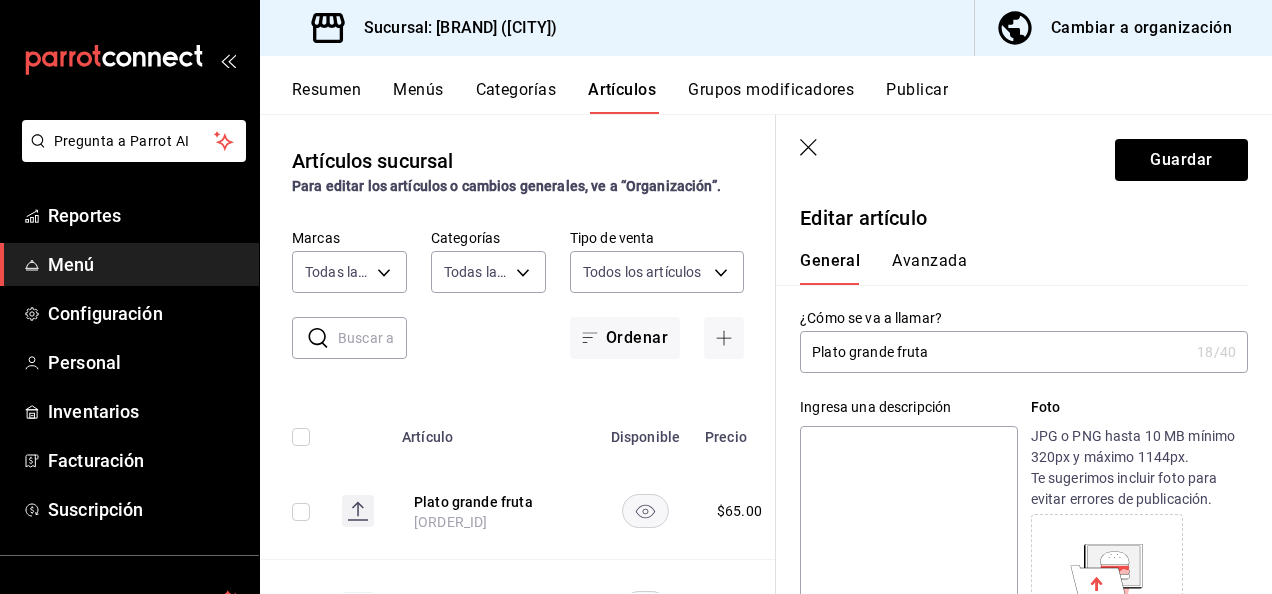 scroll, scrollTop: 0, scrollLeft: 0, axis: both 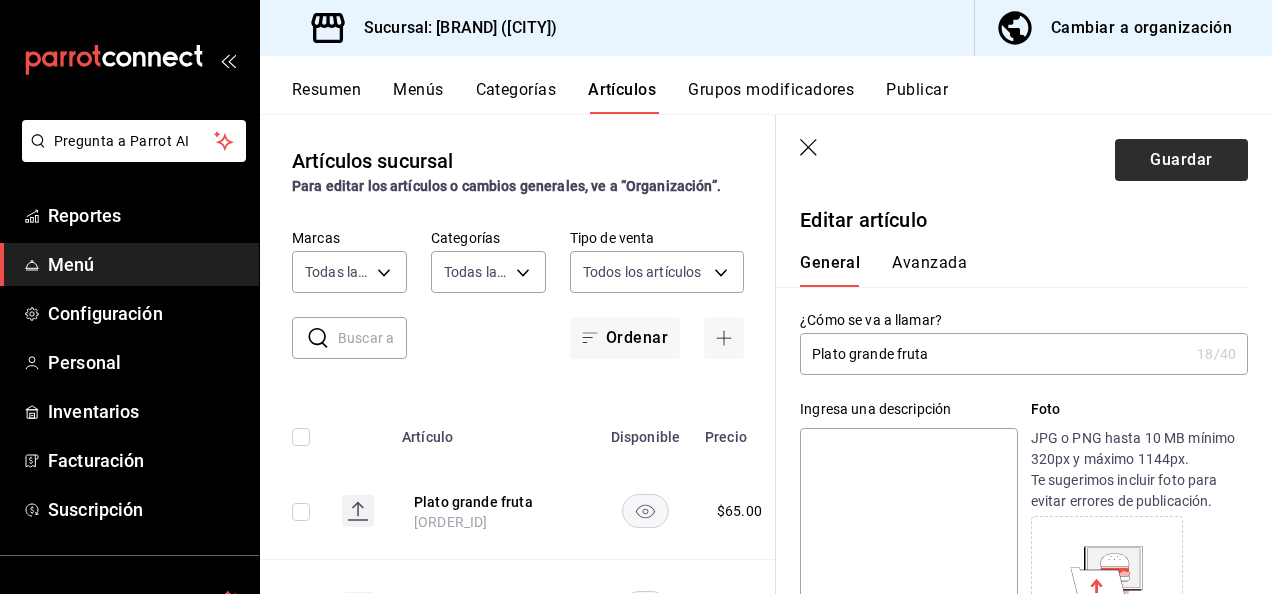 type on "$75.00" 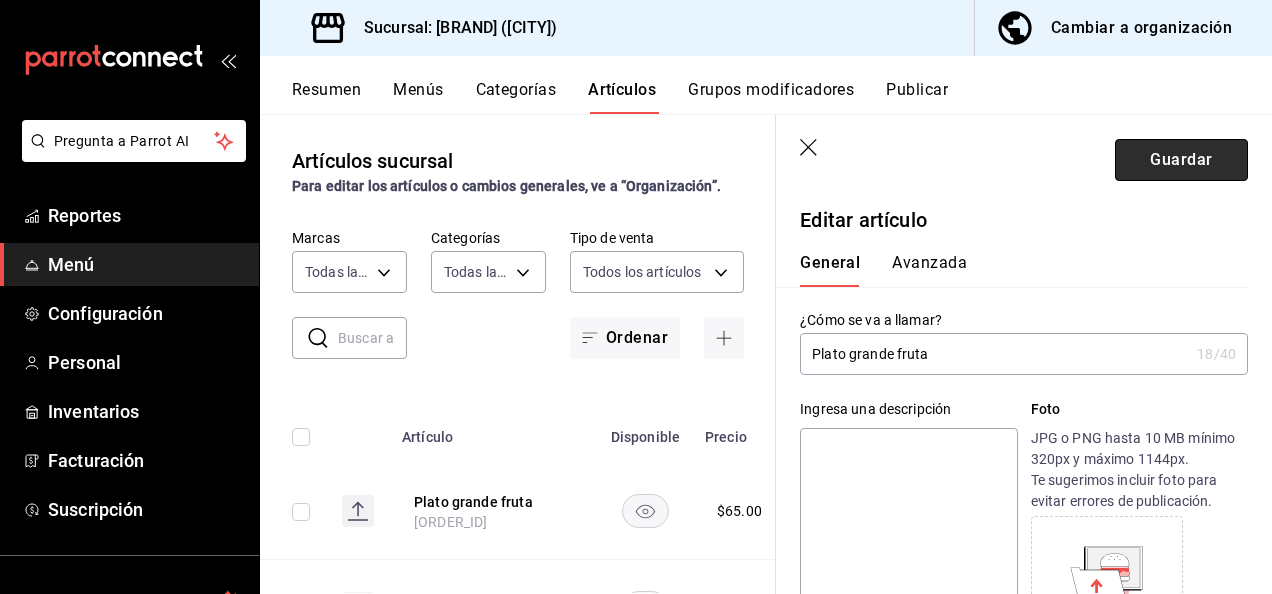 click on "Guardar" at bounding box center (1181, 160) 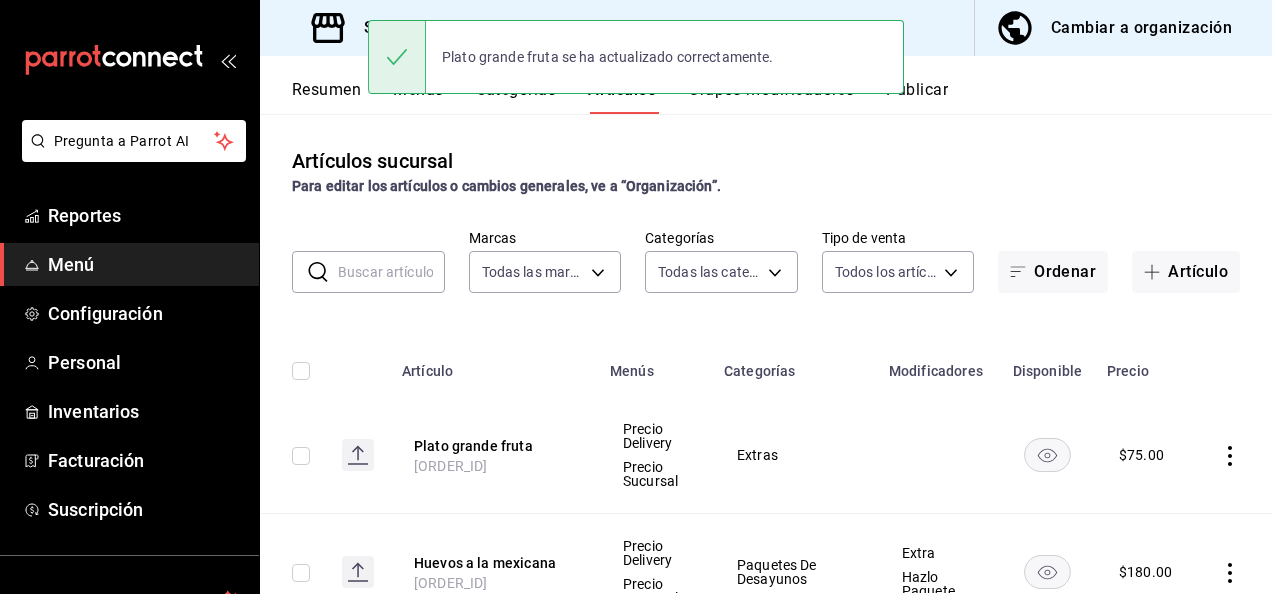 click on "Publicar" at bounding box center (917, 97) 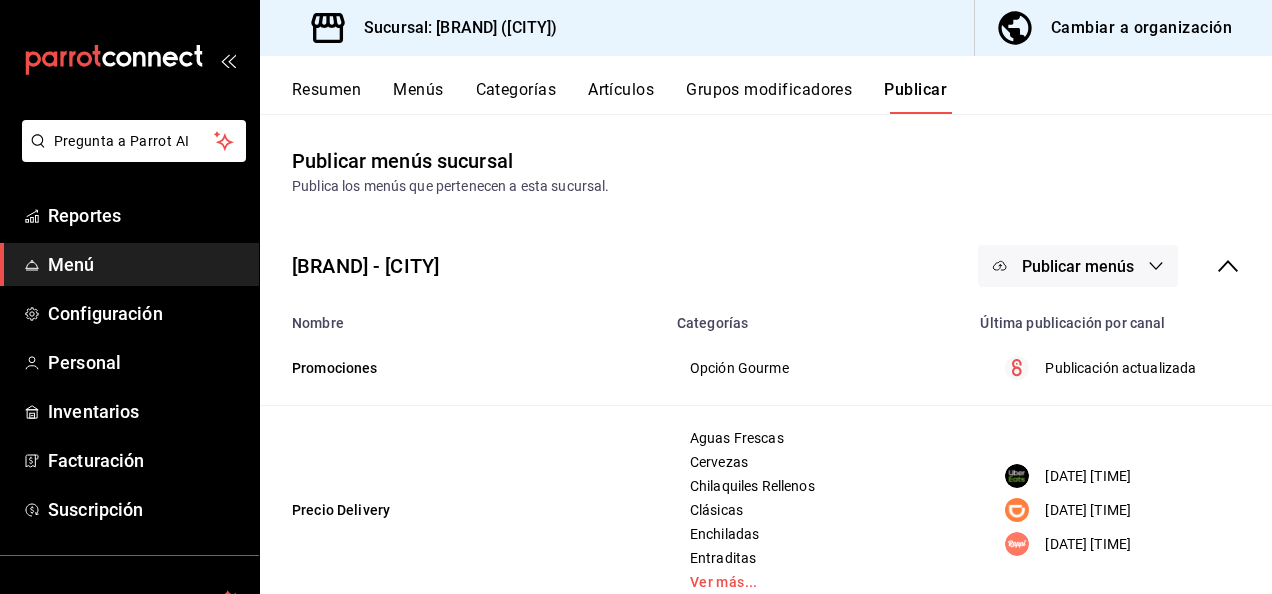 click on "[BRAND] - [CITY] Publicar menús" at bounding box center (766, 266) 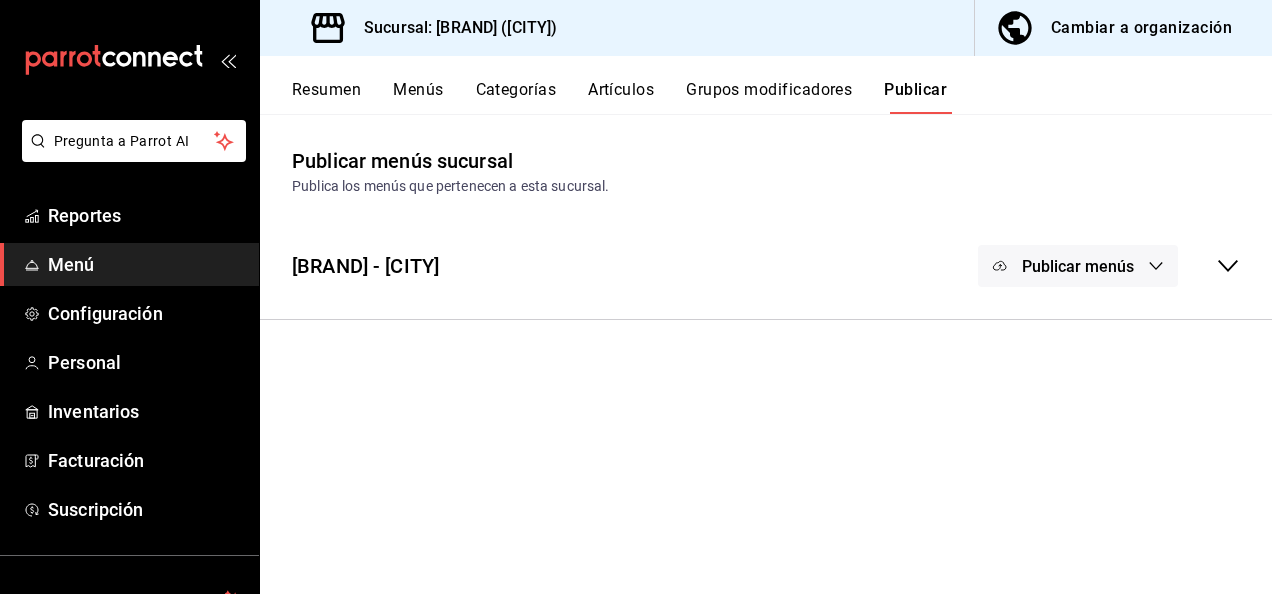 click on "Publicar menús" at bounding box center (1078, 266) 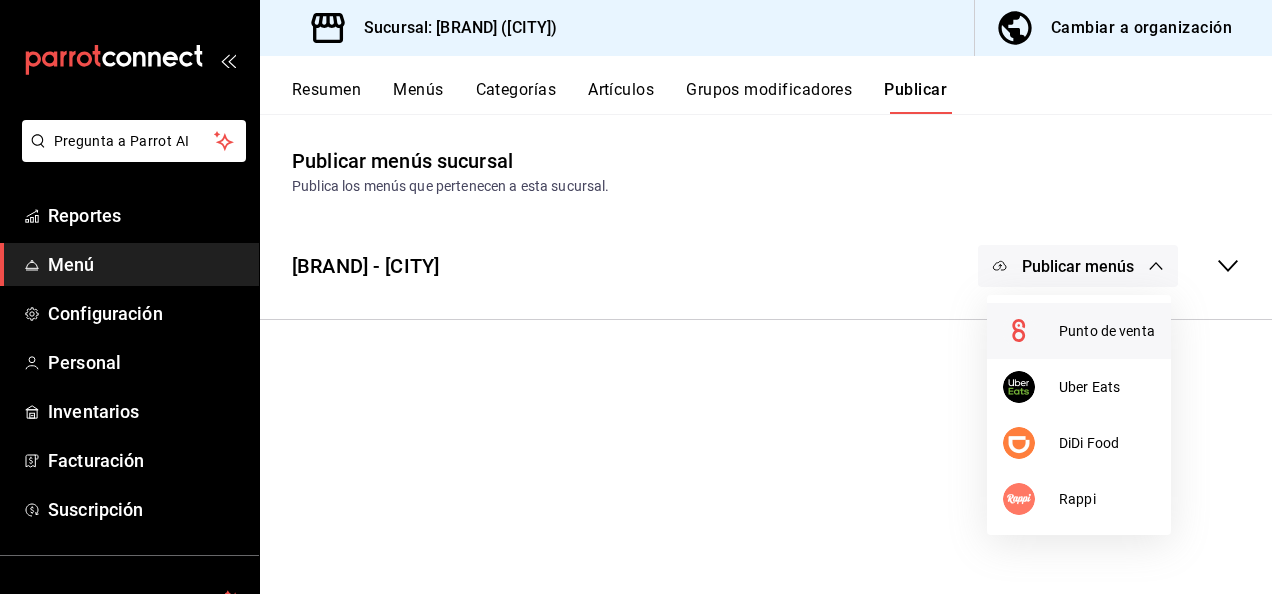 click 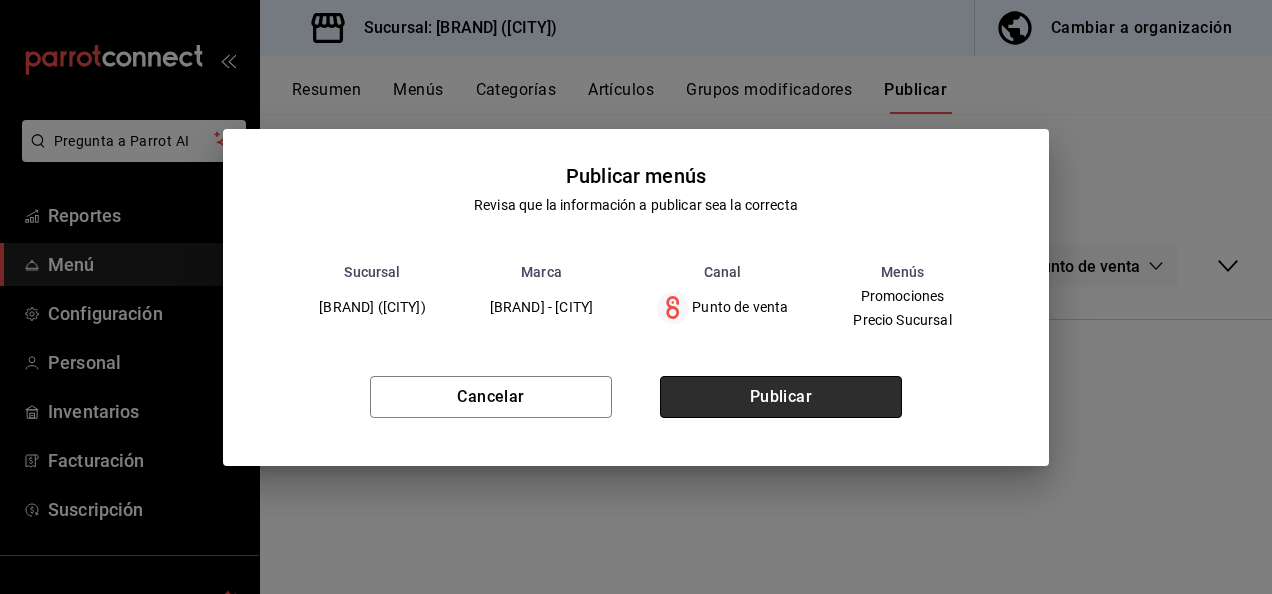 click on "Publicar" at bounding box center [781, 397] 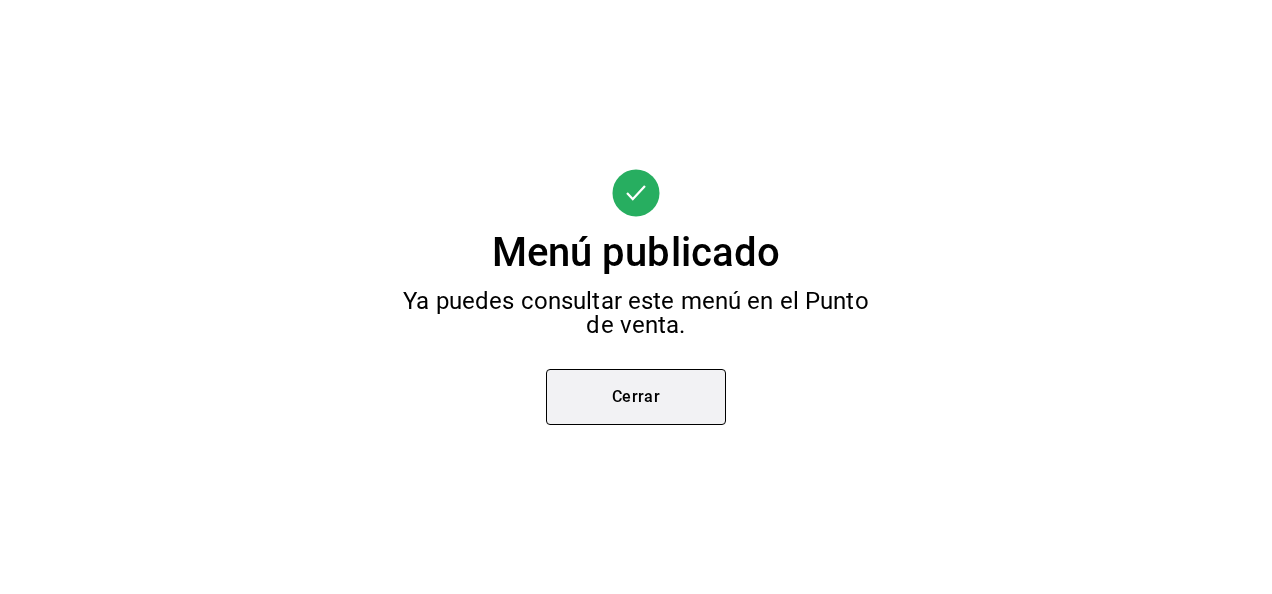 click on "Cerrar" at bounding box center (636, 397) 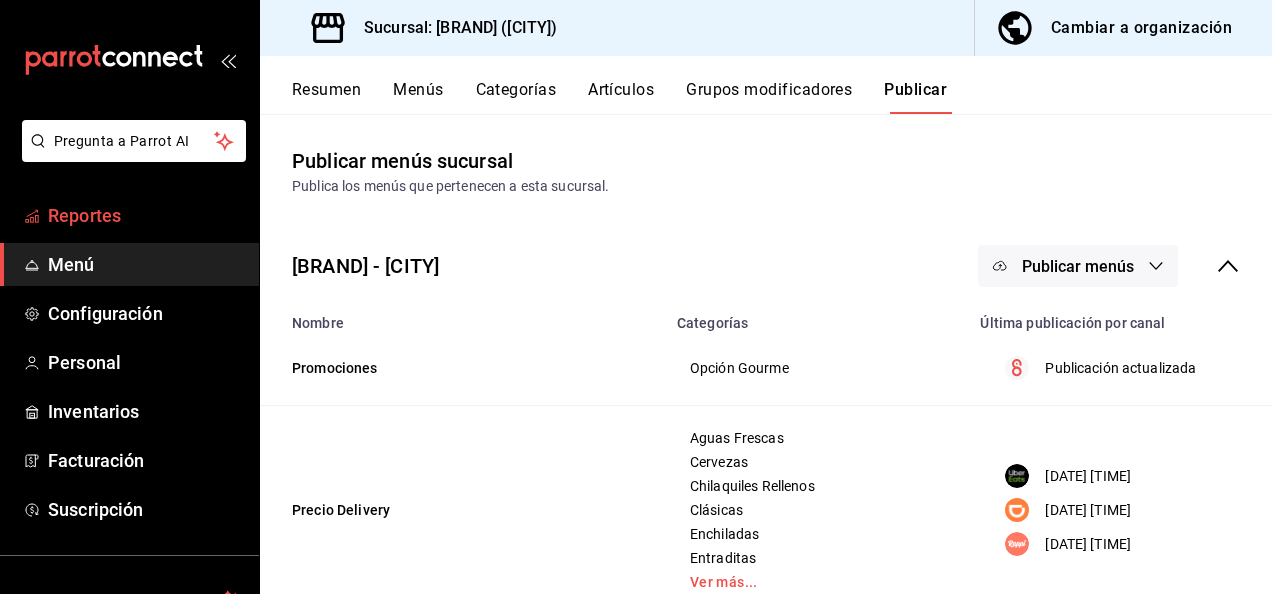 click on "Reportes" at bounding box center (145, 215) 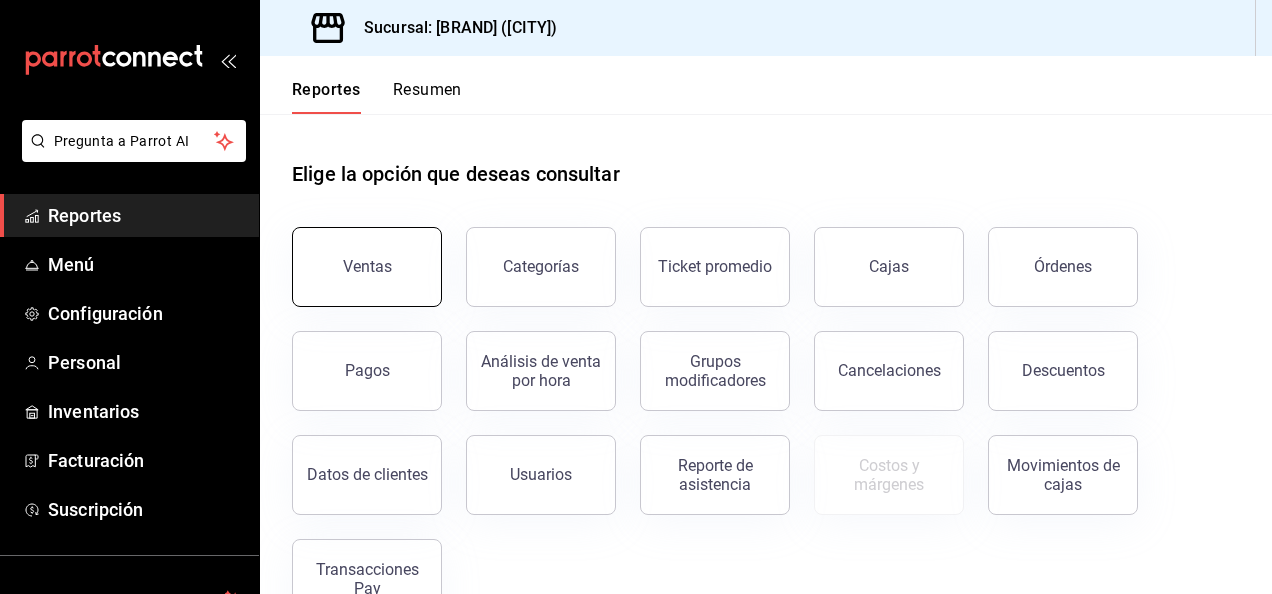 click on "Ventas" at bounding box center (367, 267) 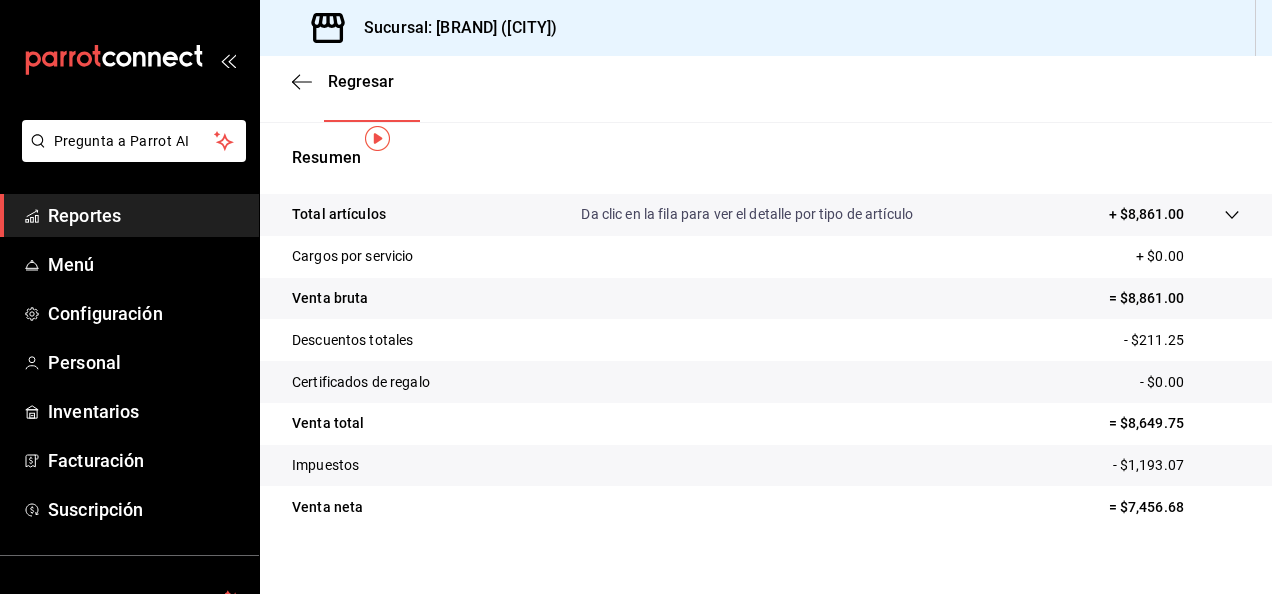 scroll, scrollTop: 0, scrollLeft: 0, axis: both 